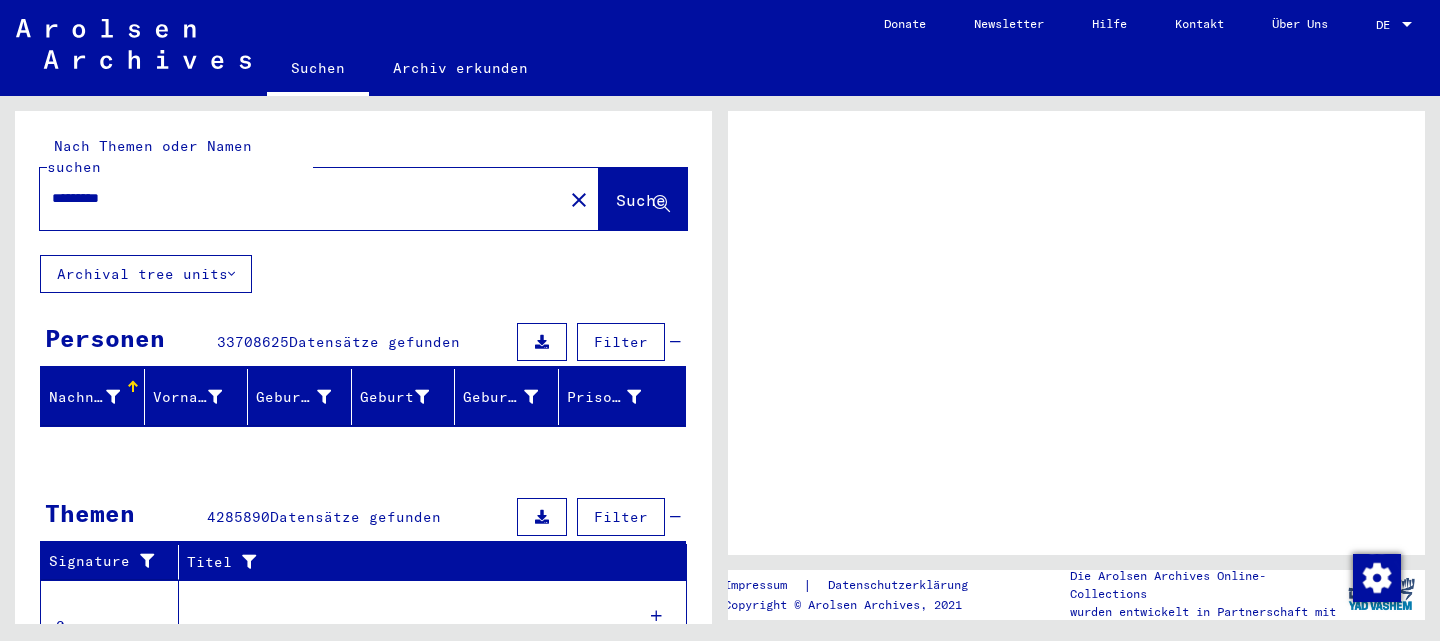 scroll, scrollTop: 0, scrollLeft: 0, axis: both 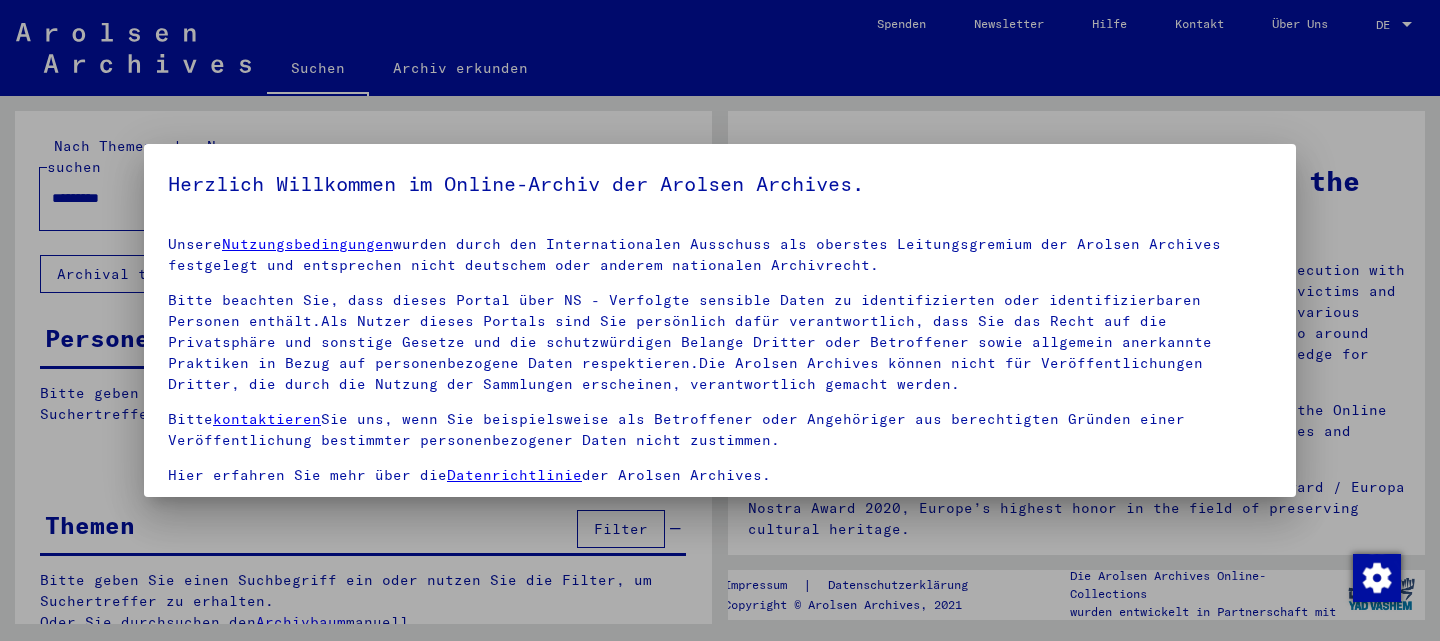 drag, startPoint x: 704, startPoint y: 281, endPoint x: 723, endPoint y: 525, distance: 244.73863 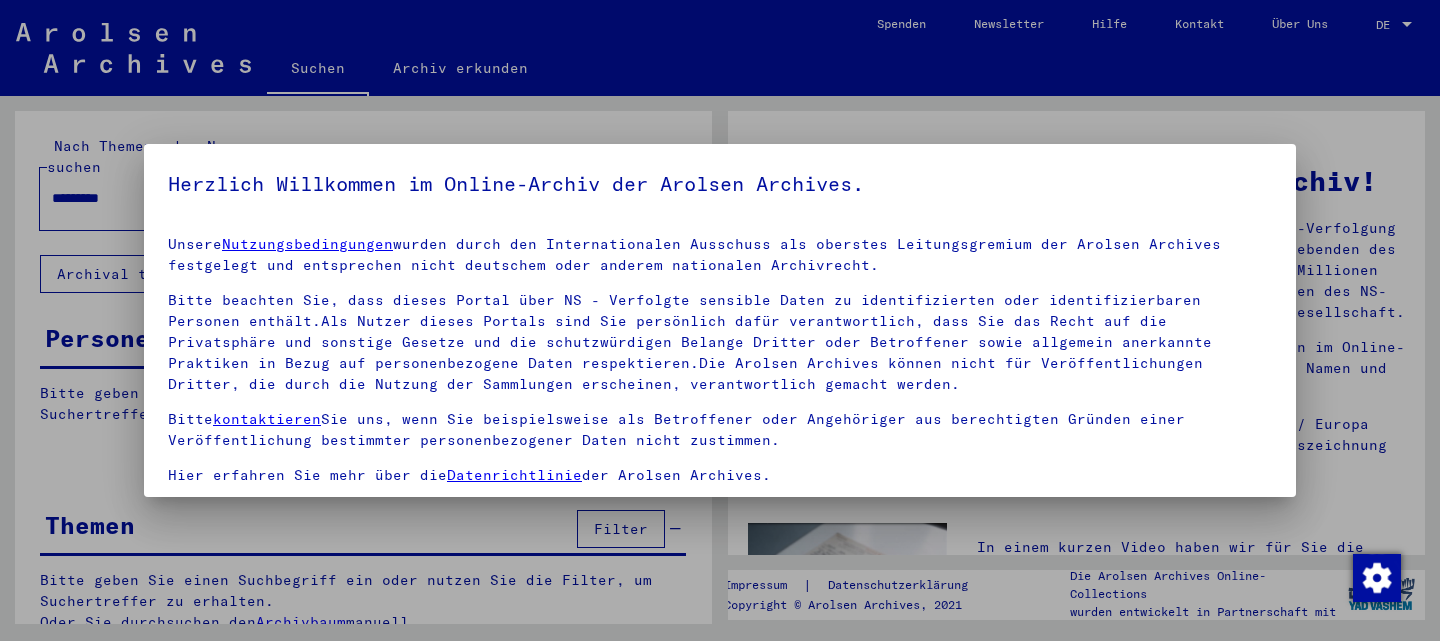 scroll, scrollTop: 164, scrollLeft: 0, axis: vertical 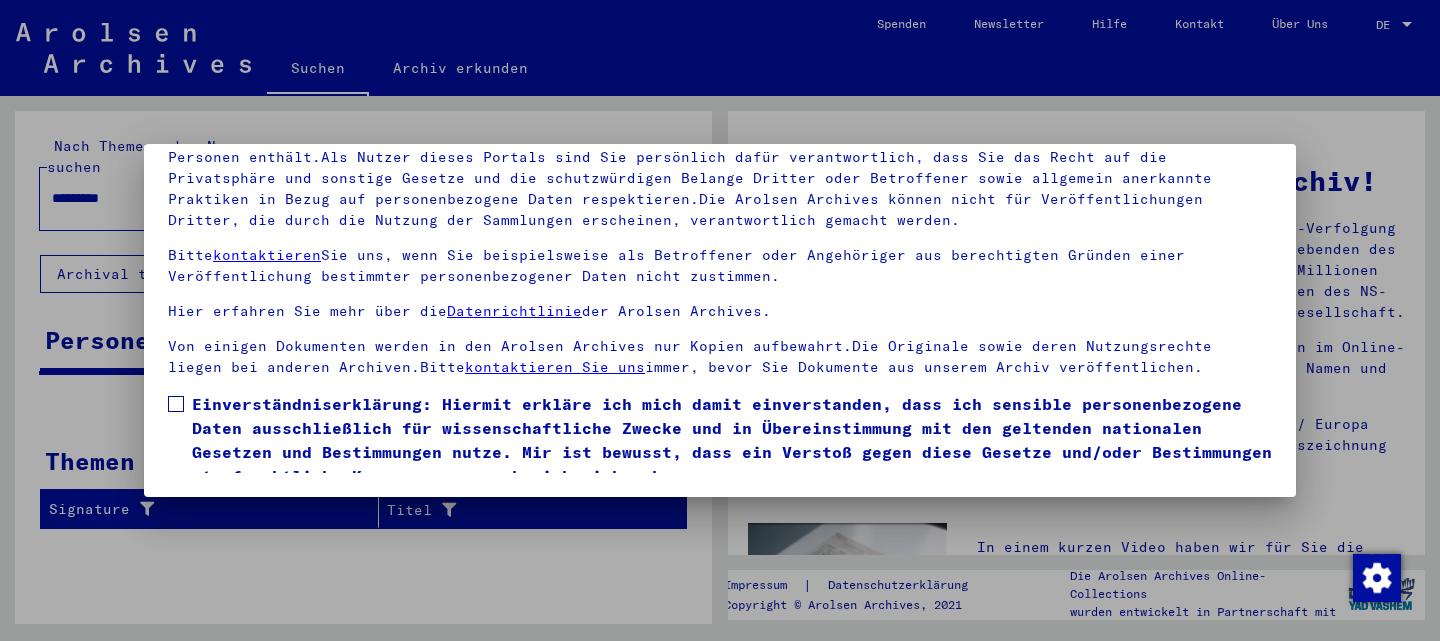 click at bounding box center [176, 404] 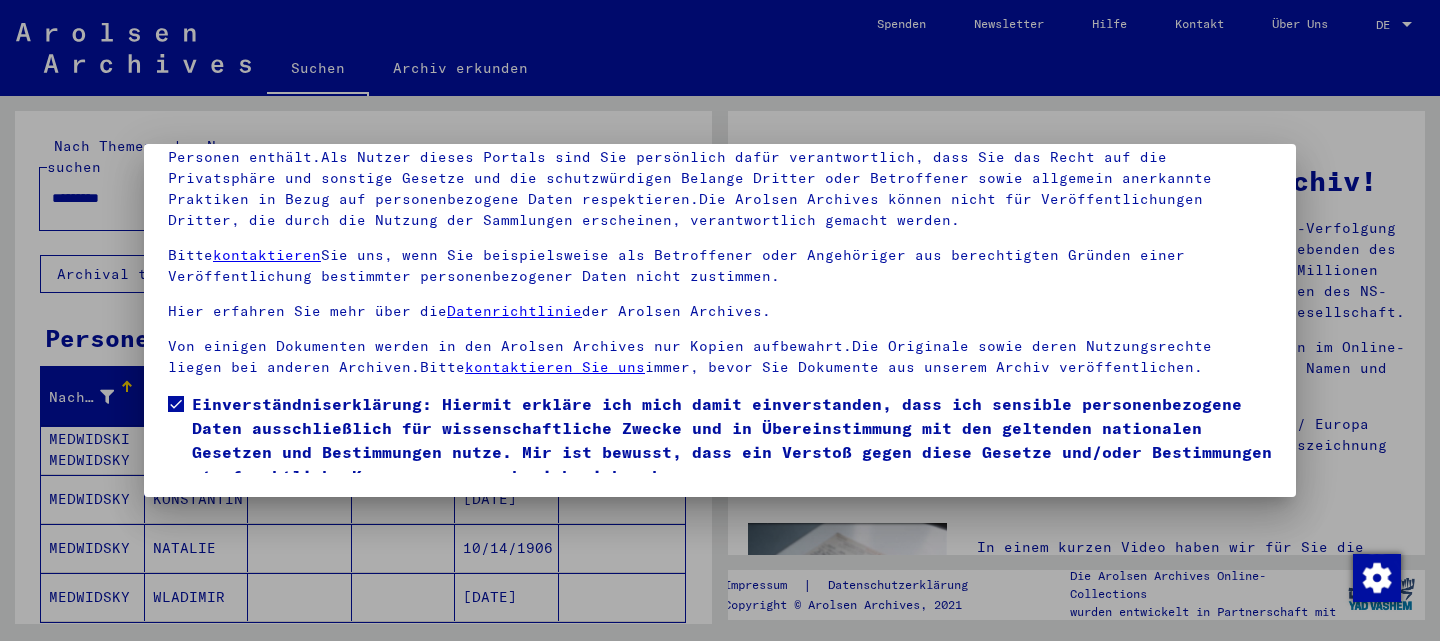 click at bounding box center [720, 320] 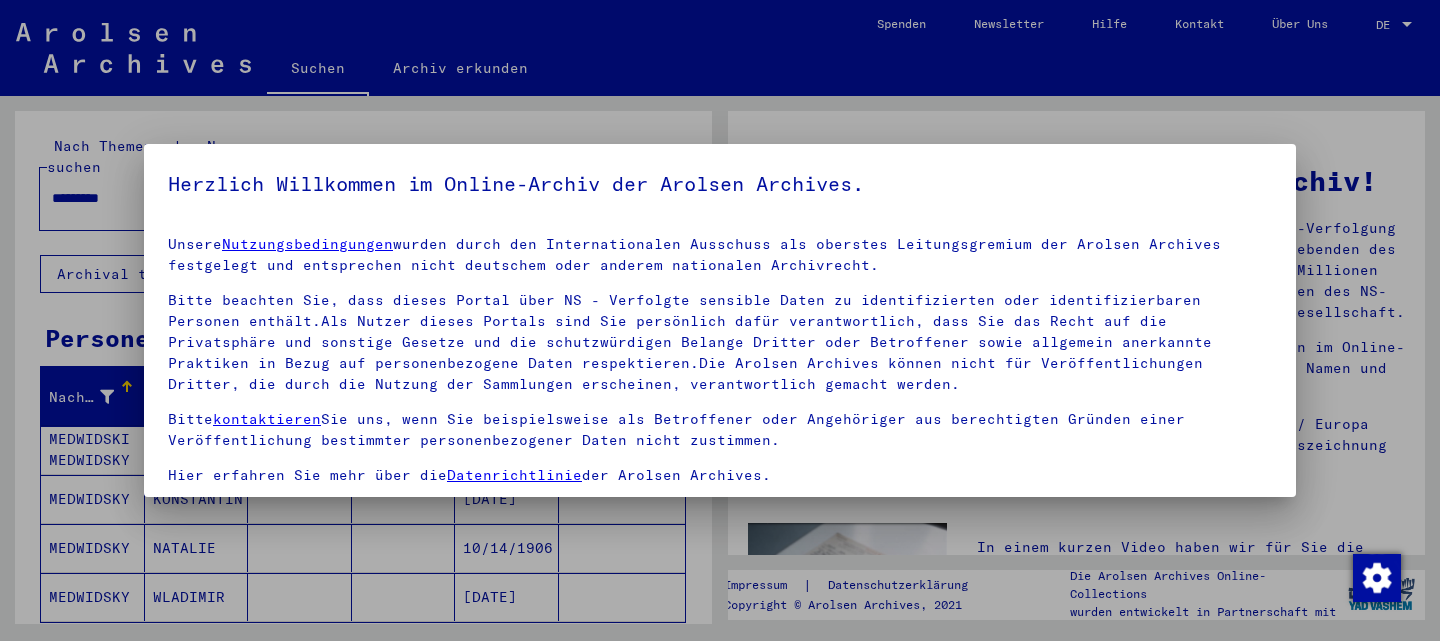 scroll, scrollTop: 164, scrollLeft: 0, axis: vertical 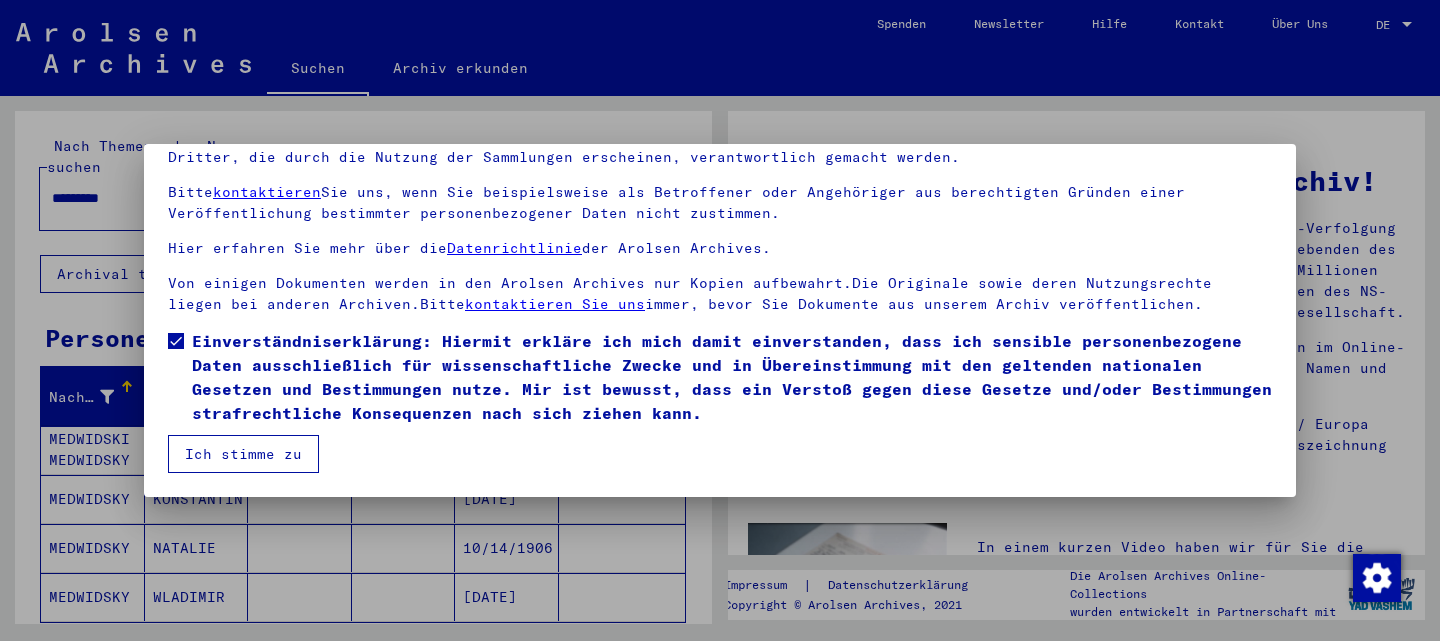 click on "Ich stimme zu" at bounding box center (243, 454) 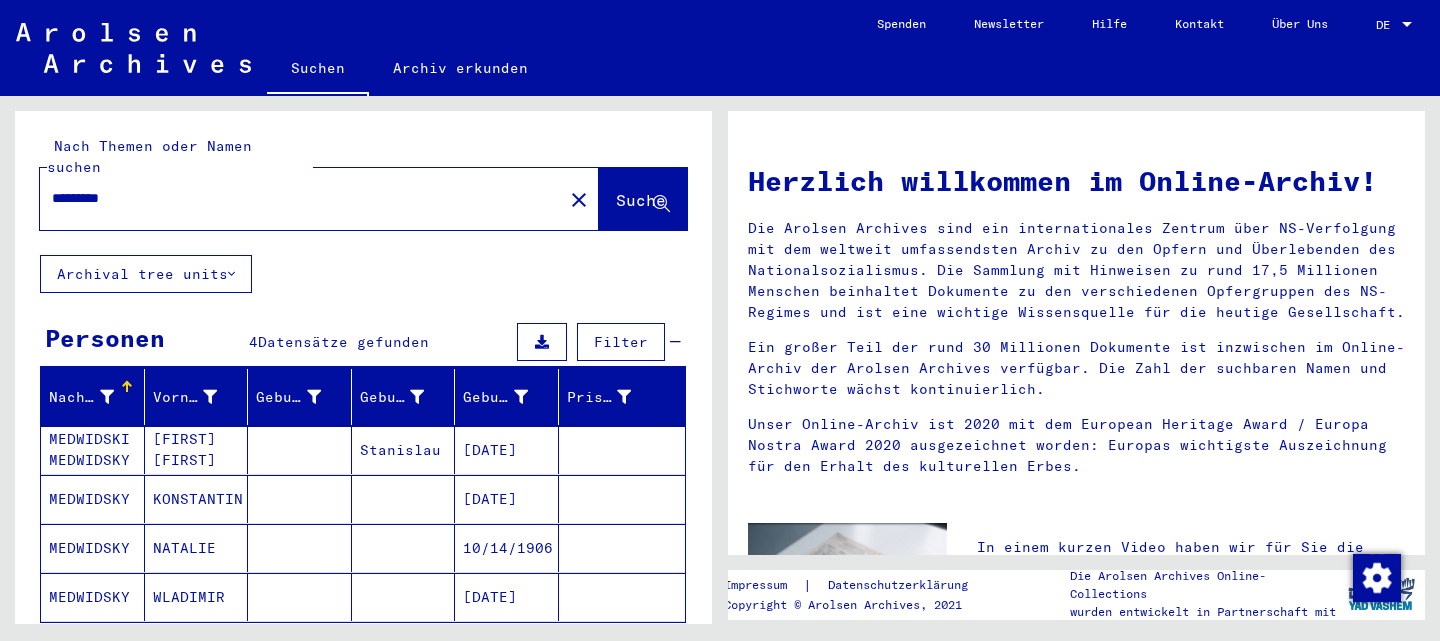 click on "MEDWIDSKI MEDWIDSKY" at bounding box center [93, 499] 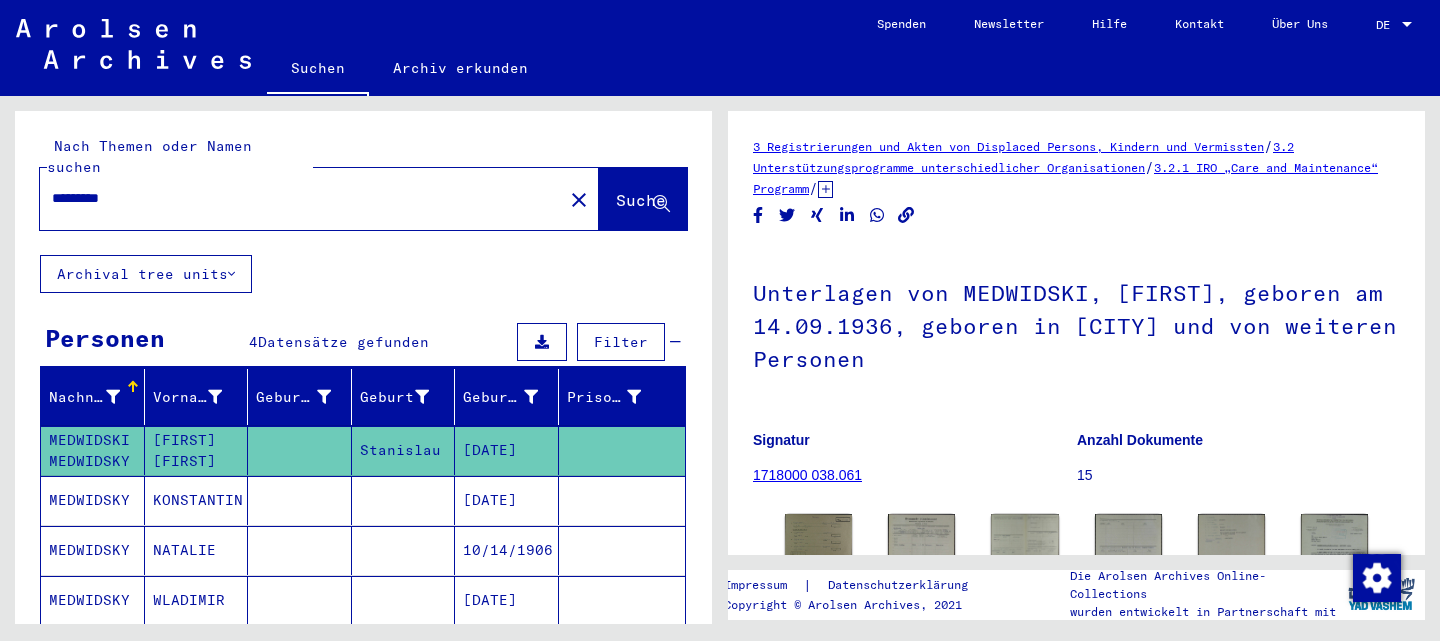 scroll, scrollTop: 0, scrollLeft: 0, axis: both 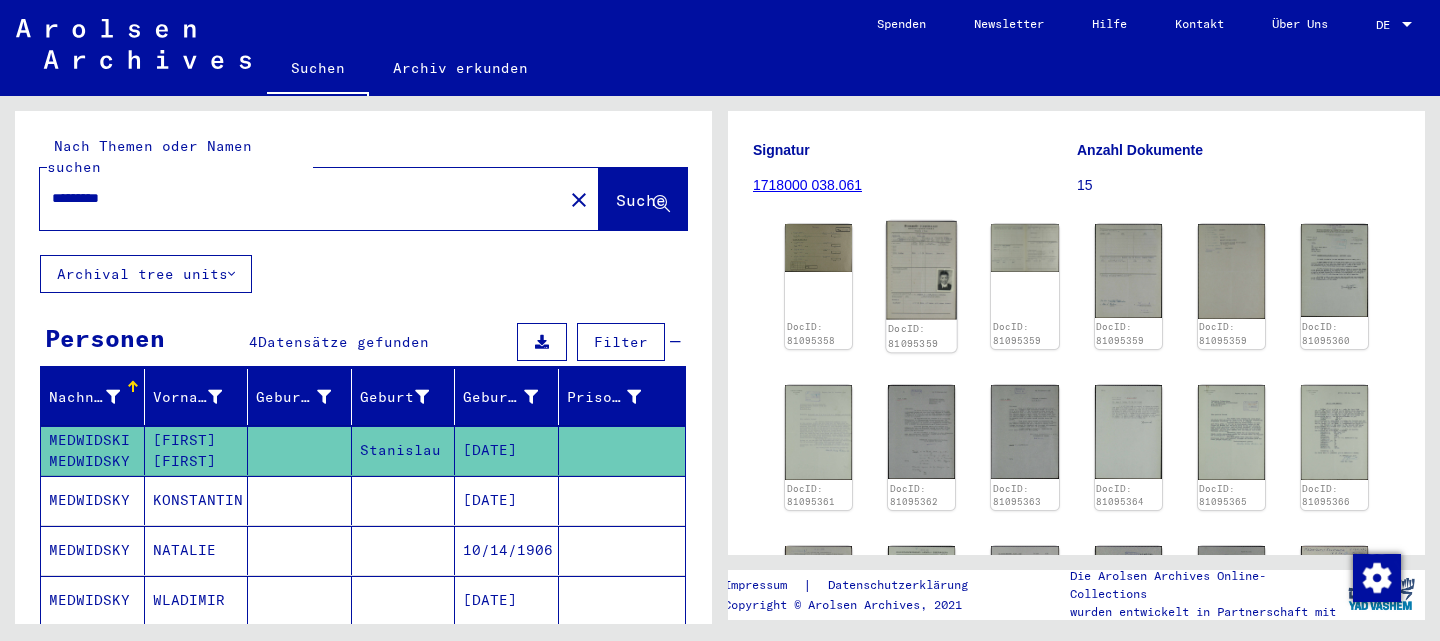 click 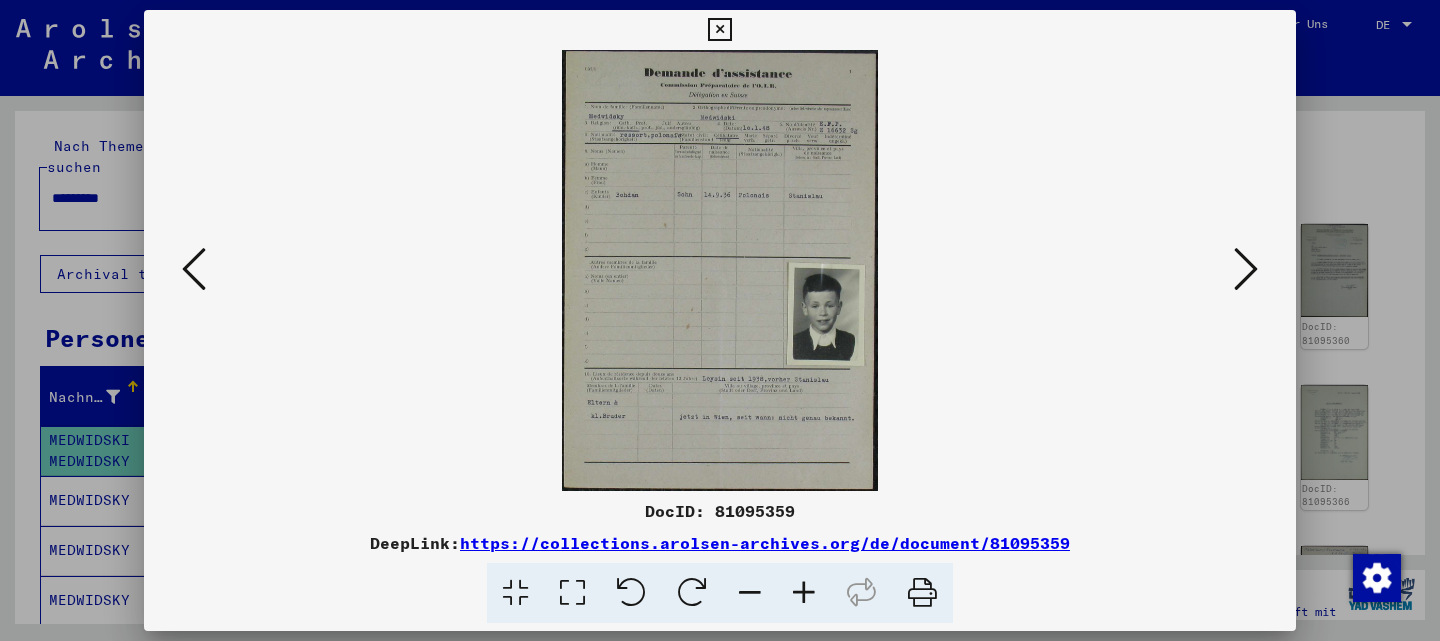 click at bounding box center (804, 593) 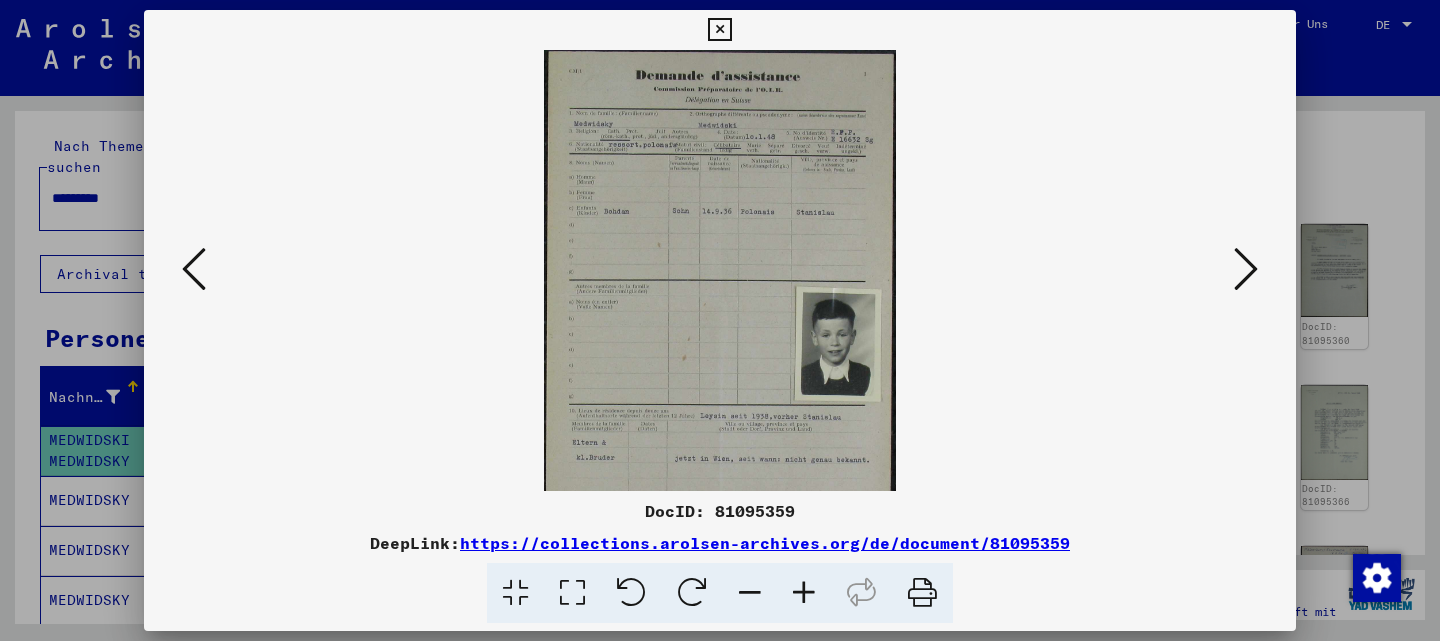 click at bounding box center [804, 593] 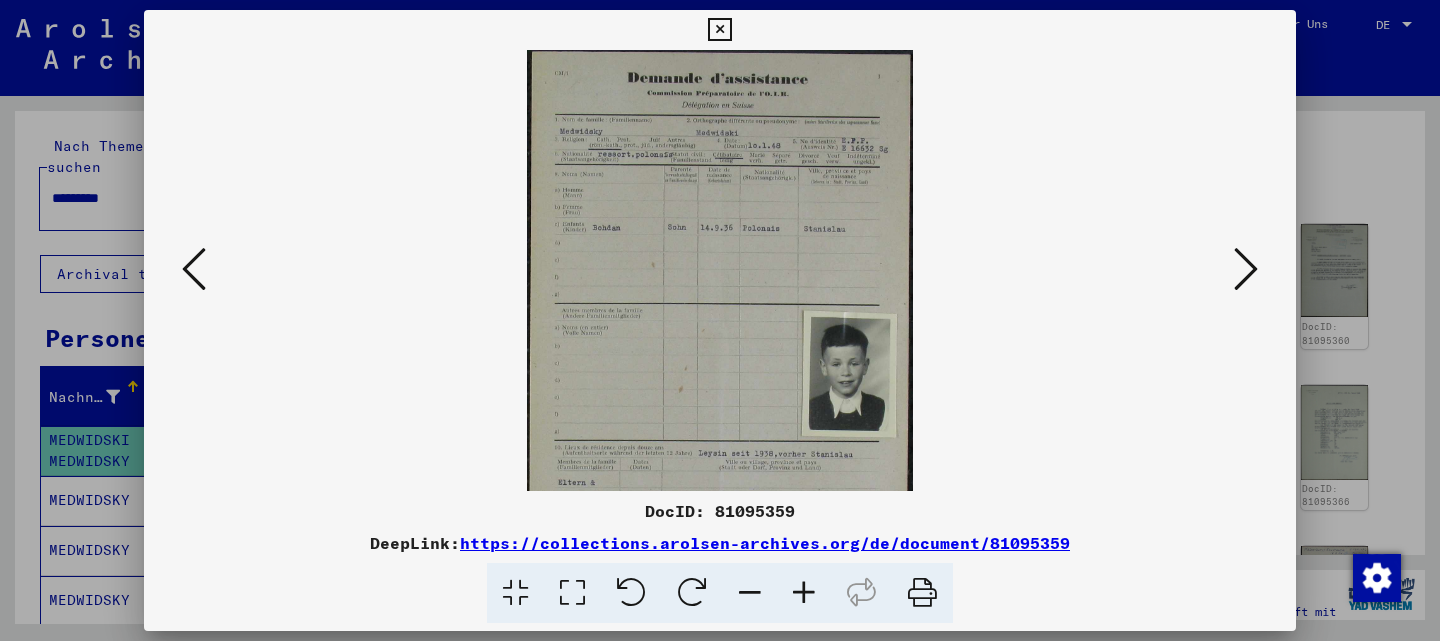 click at bounding box center [804, 593] 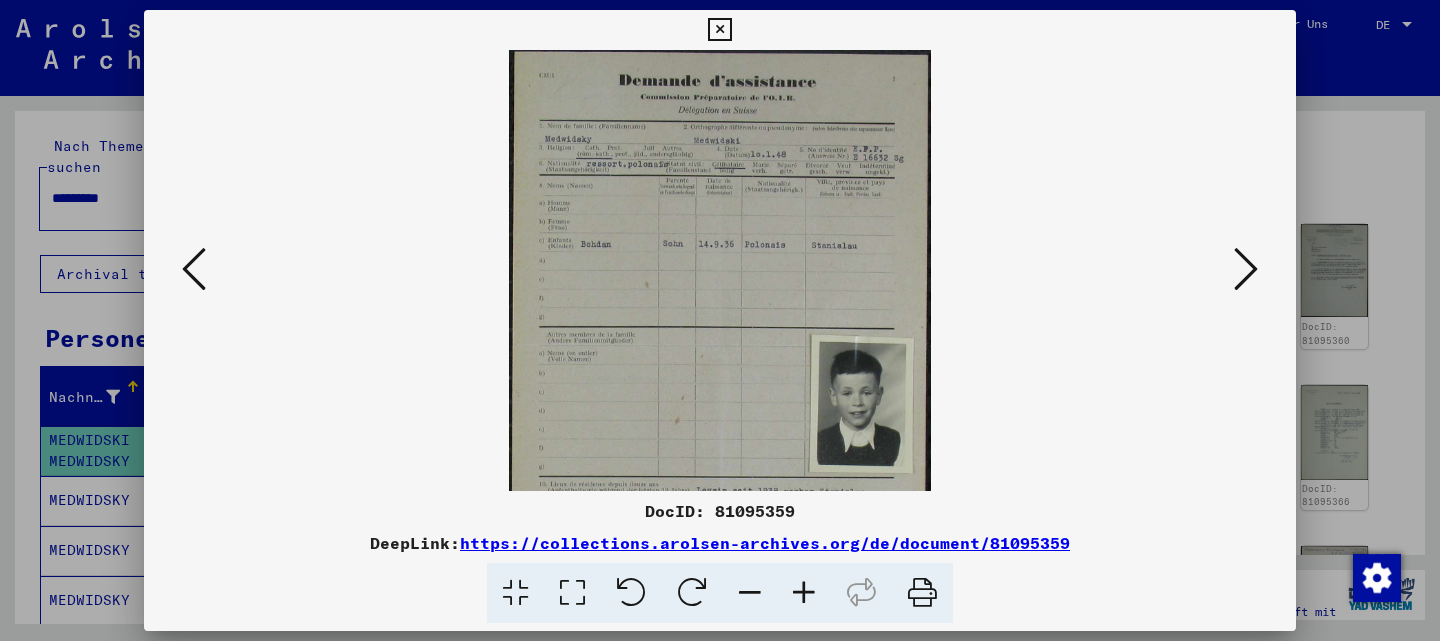 click at bounding box center [804, 593] 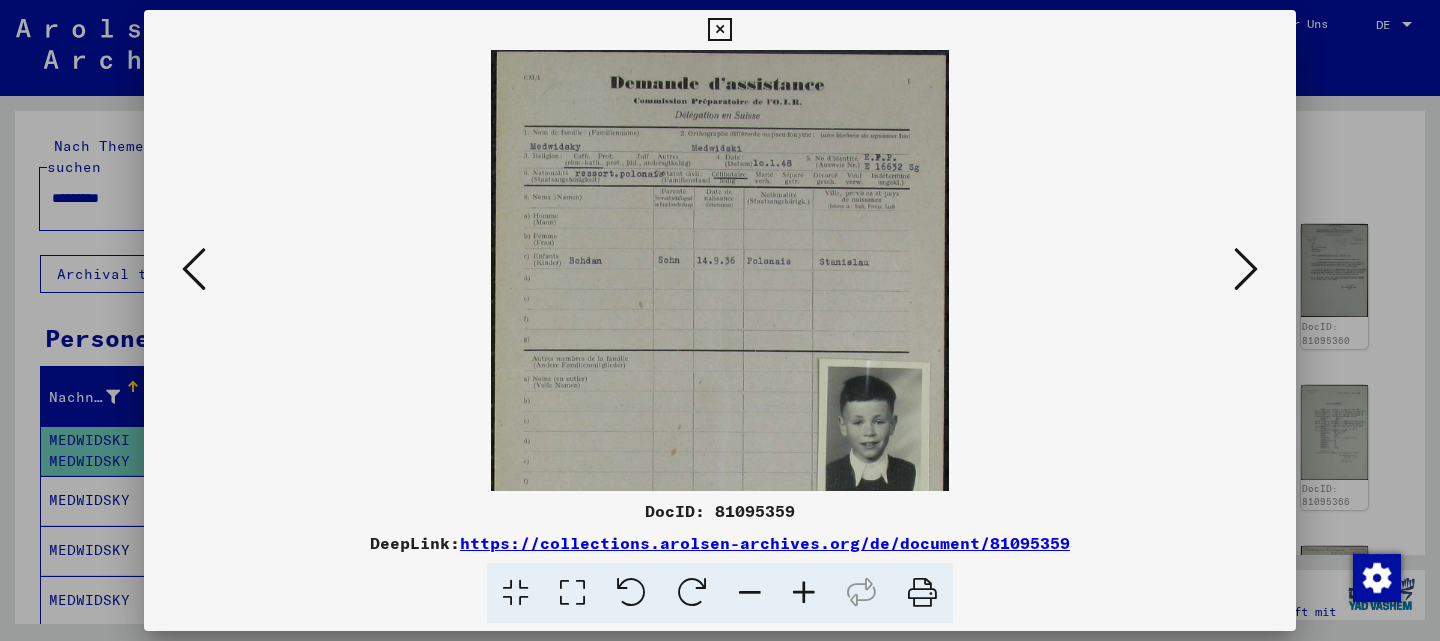 click at bounding box center (804, 593) 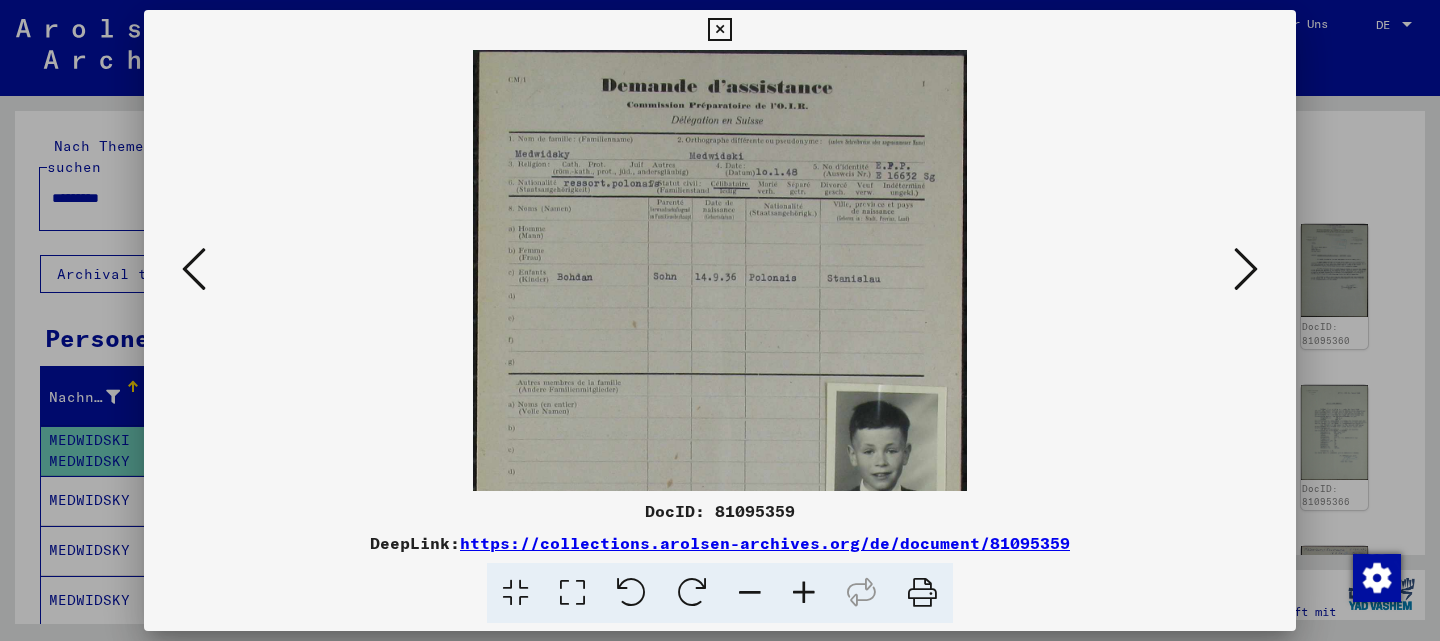 click at bounding box center [804, 593] 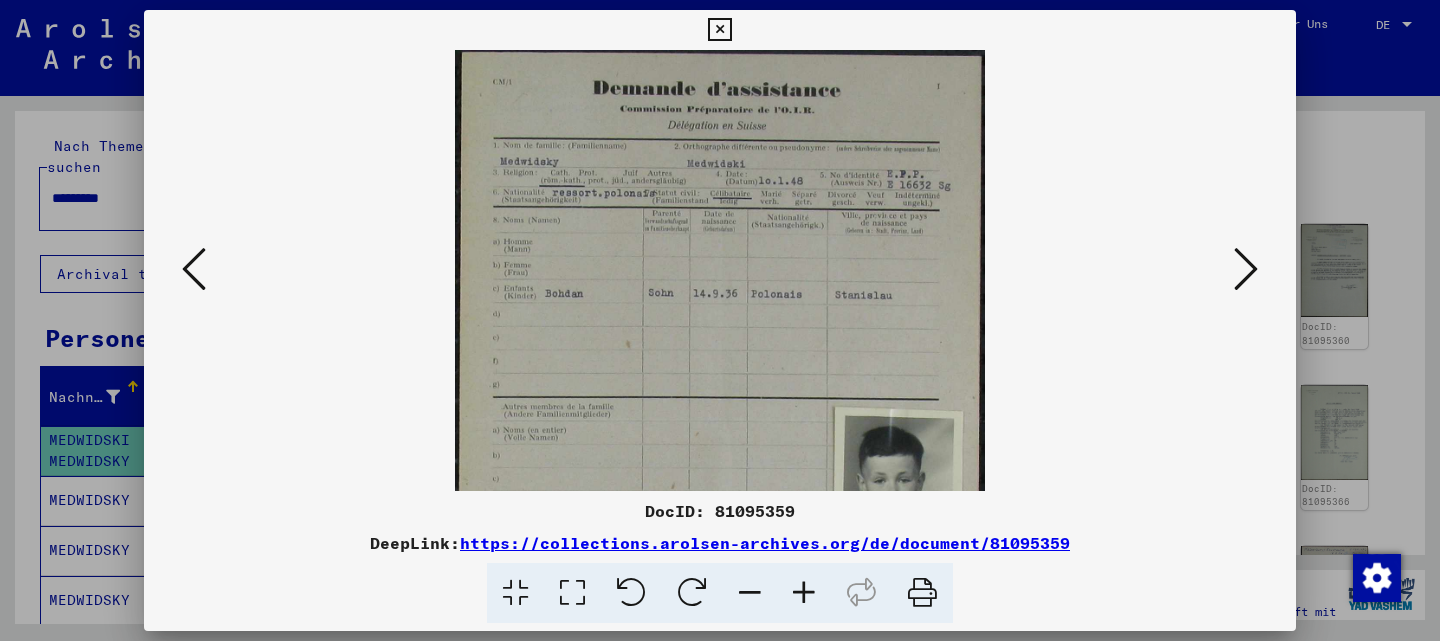 click at bounding box center (804, 593) 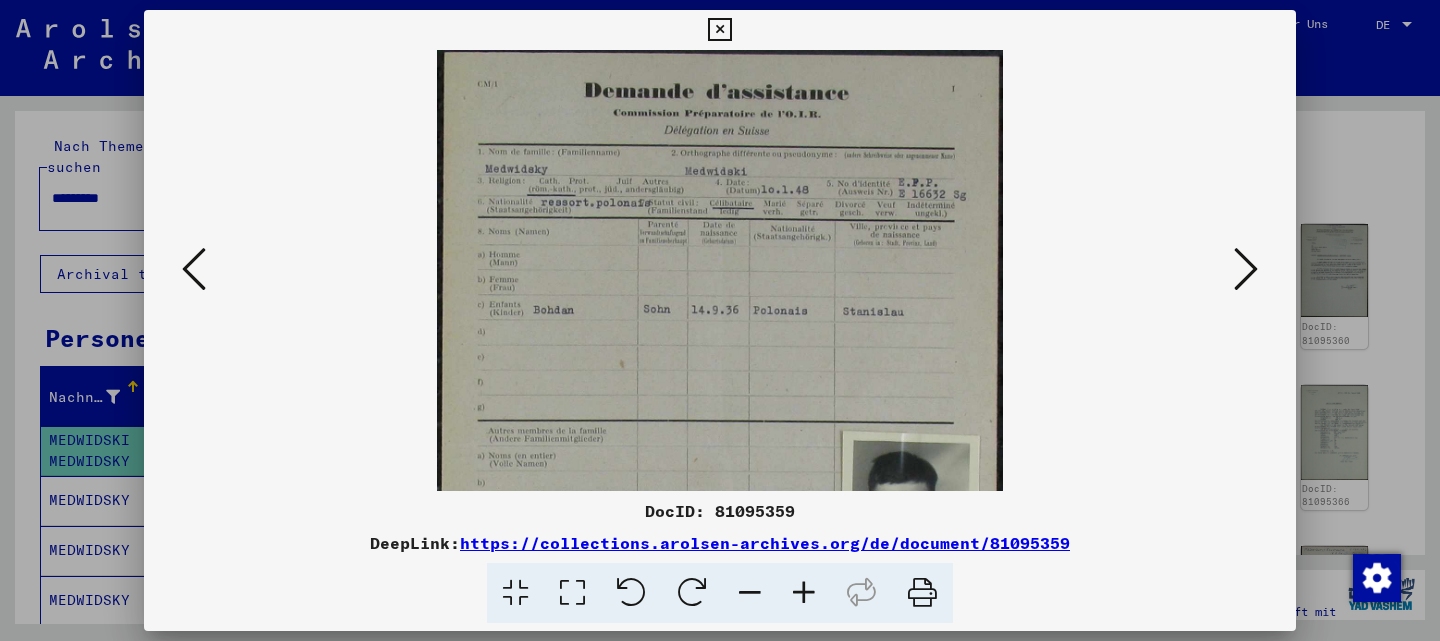 click at bounding box center [804, 593] 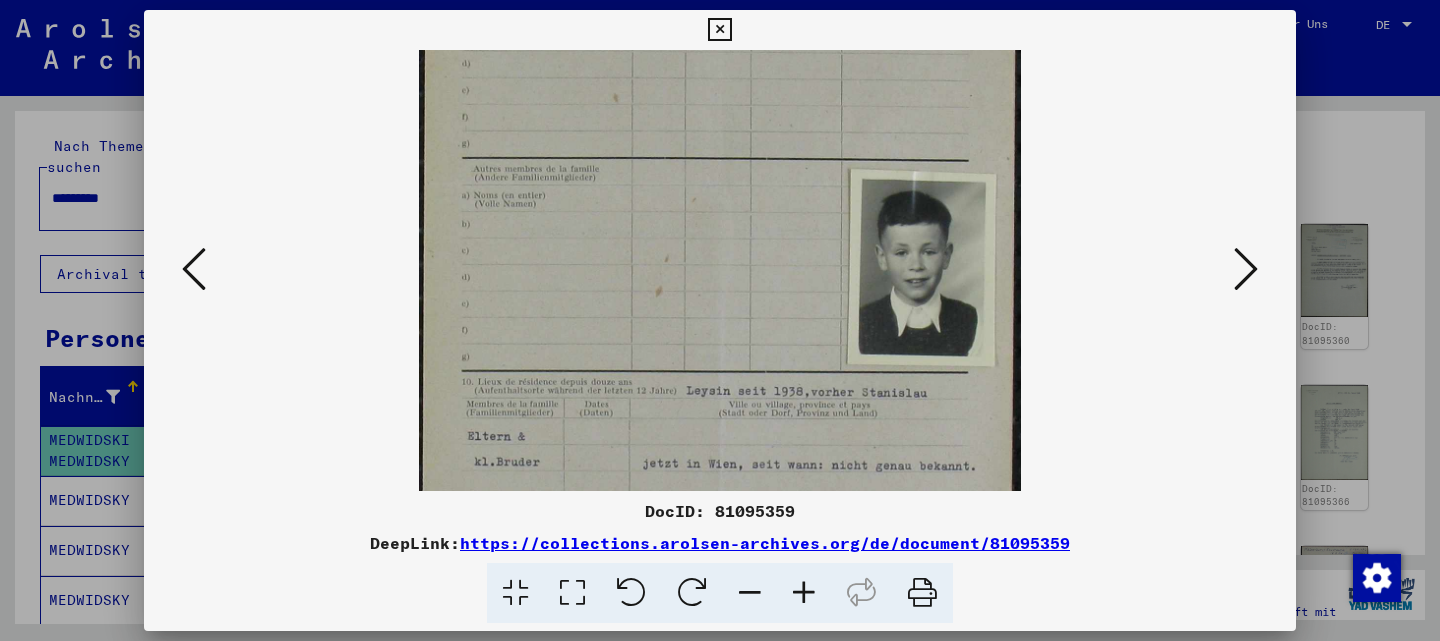 scroll, scrollTop: 284, scrollLeft: 0, axis: vertical 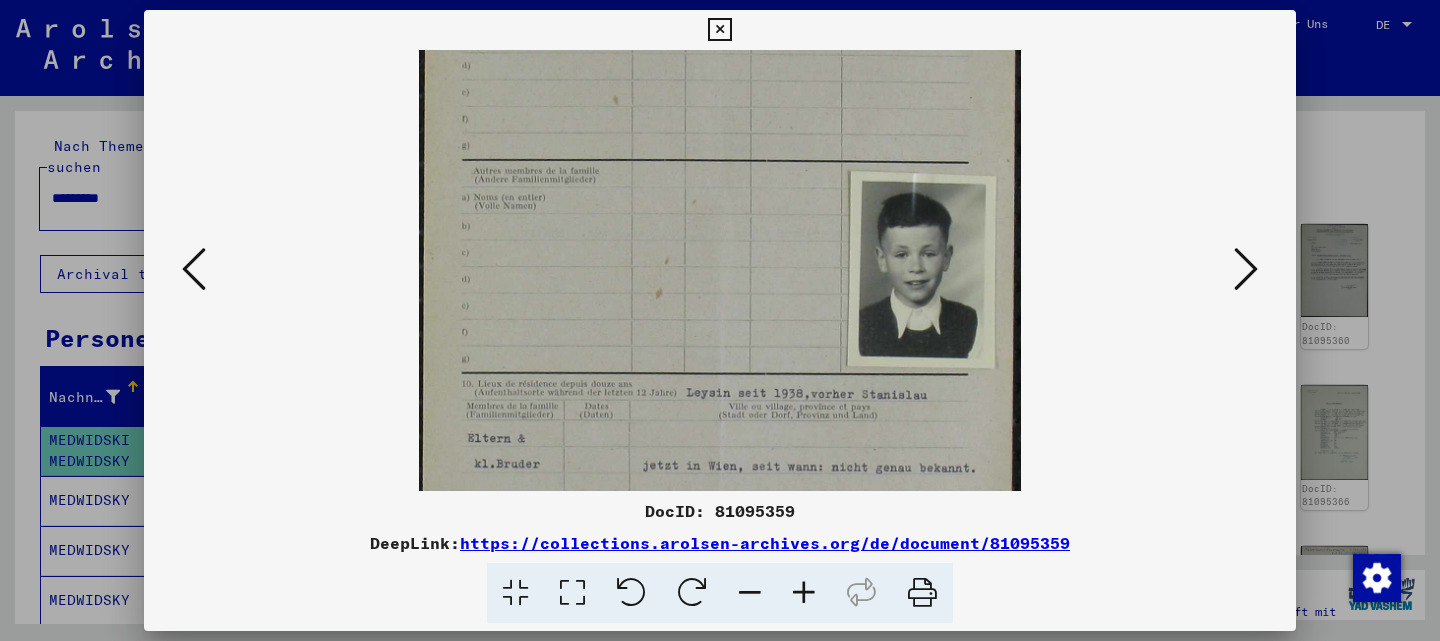 drag, startPoint x: 982, startPoint y: 387, endPoint x: 955, endPoint y: 103, distance: 285.28058 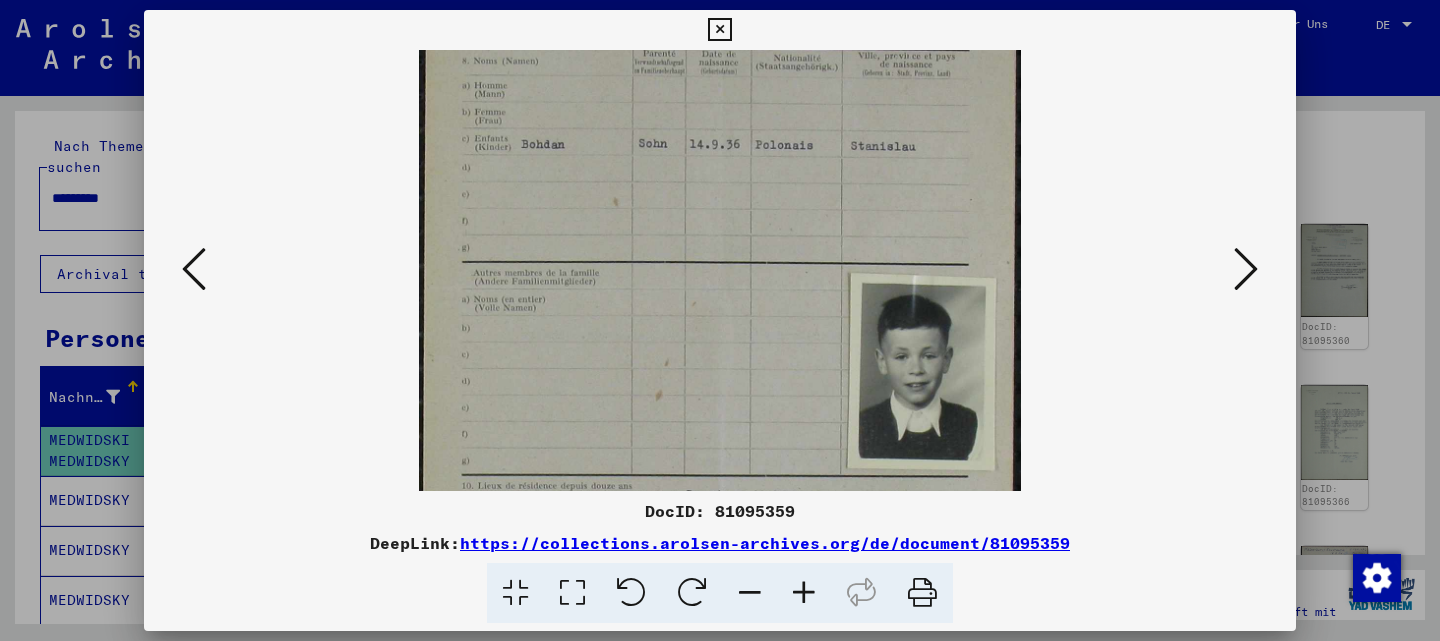 scroll, scrollTop: 0, scrollLeft: 0, axis: both 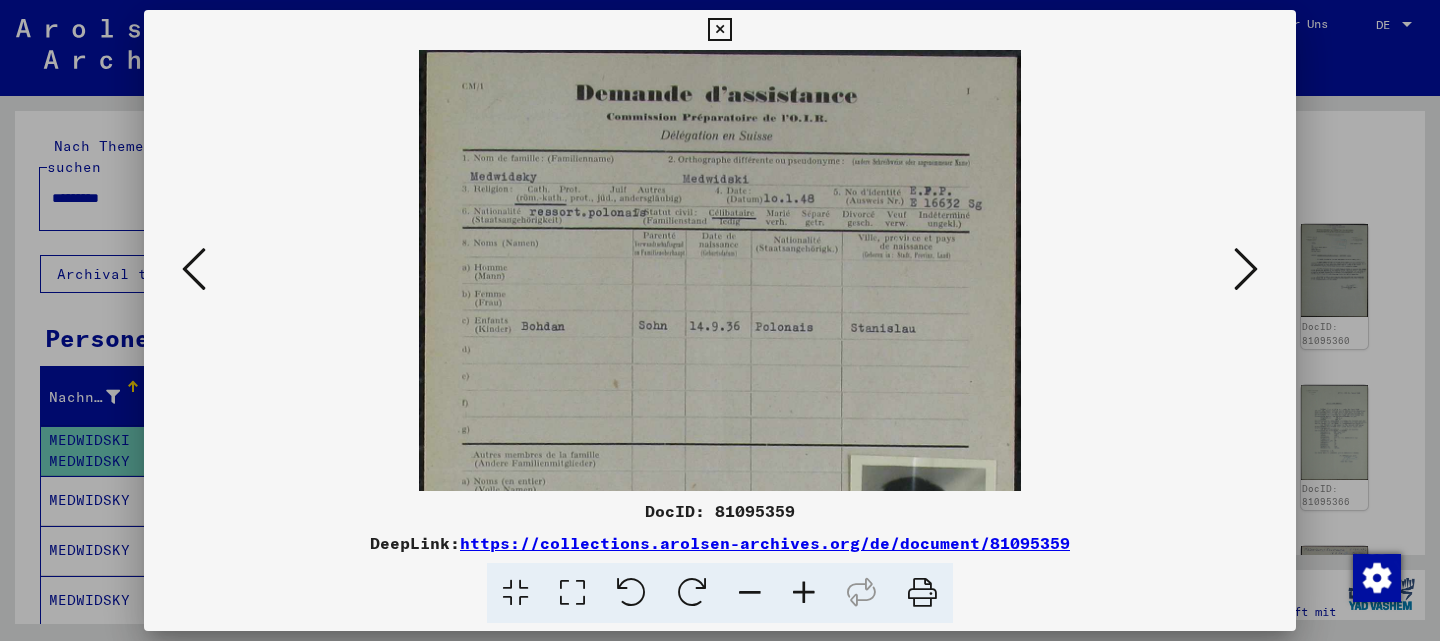 drag, startPoint x: 918, startPoint y: 154, endPoint x: 934, endPoint y: 613, distance: 459.27878 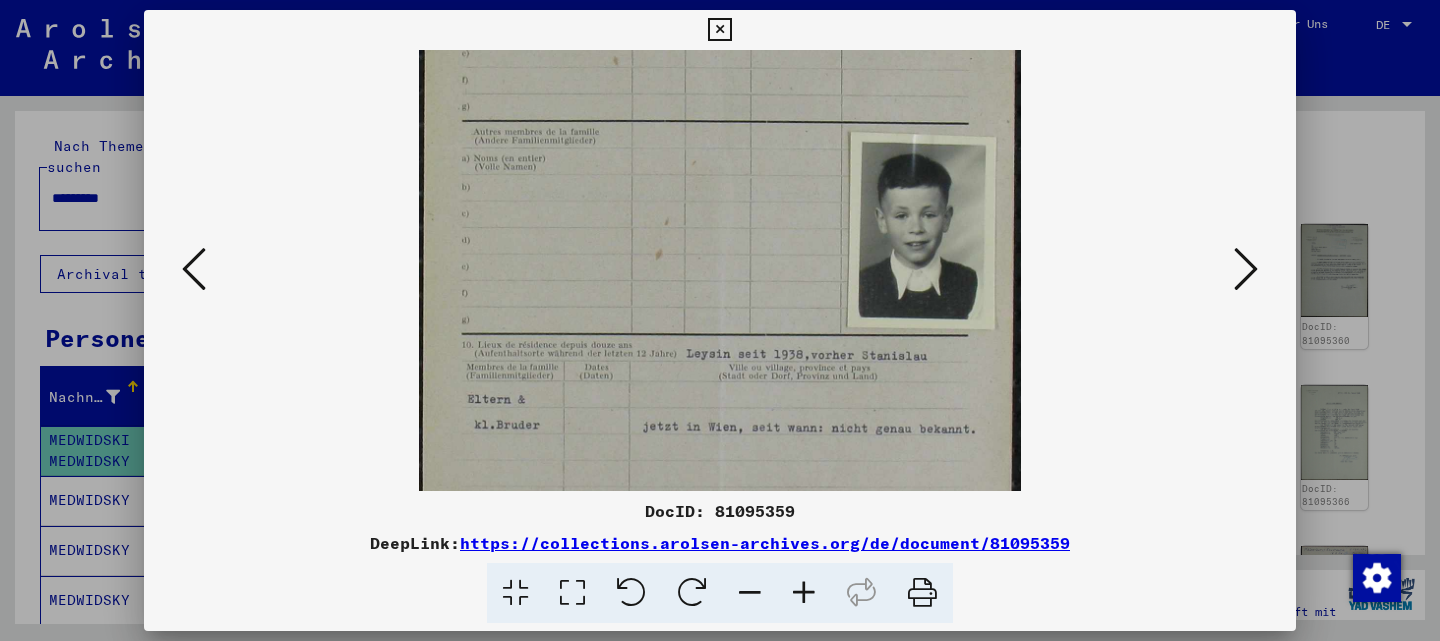 scroll, scrollTop: 324, scrollLeft: 0, axis: vertical 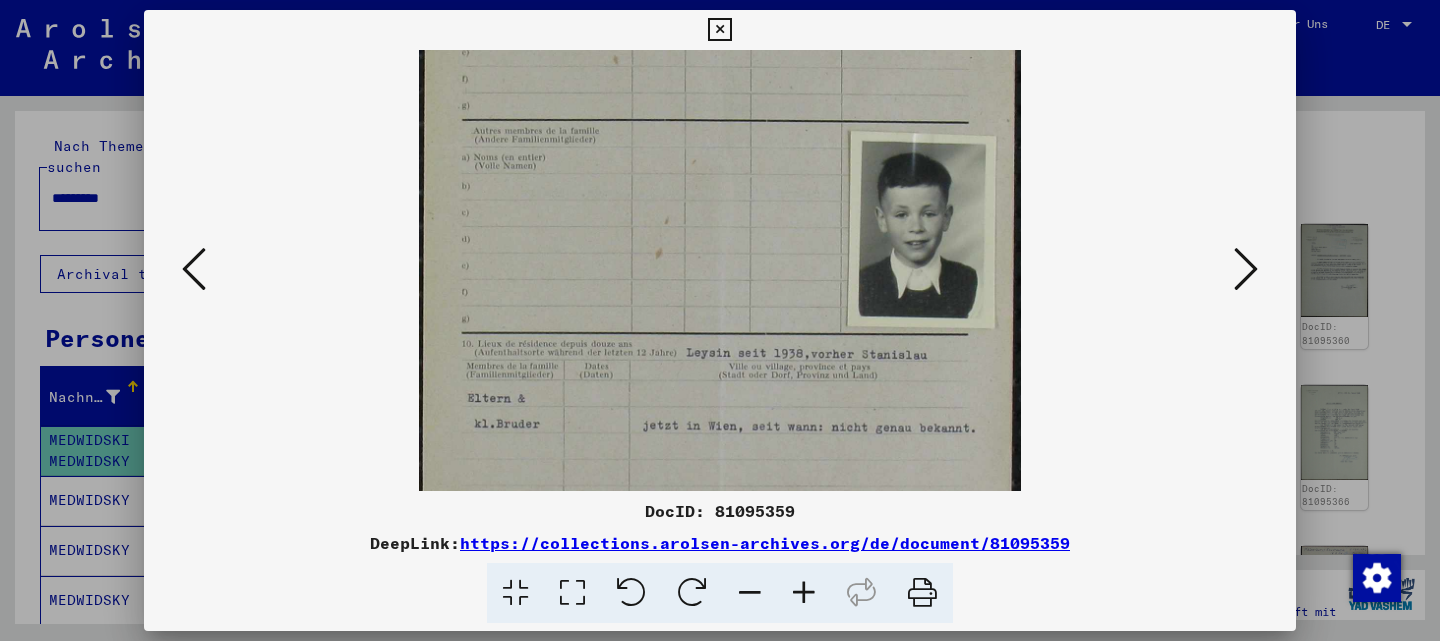 drag, startPoint x: 919, startPoint y: 422, endPoint x: 945, endPoint y: 98, distance: 325.04153 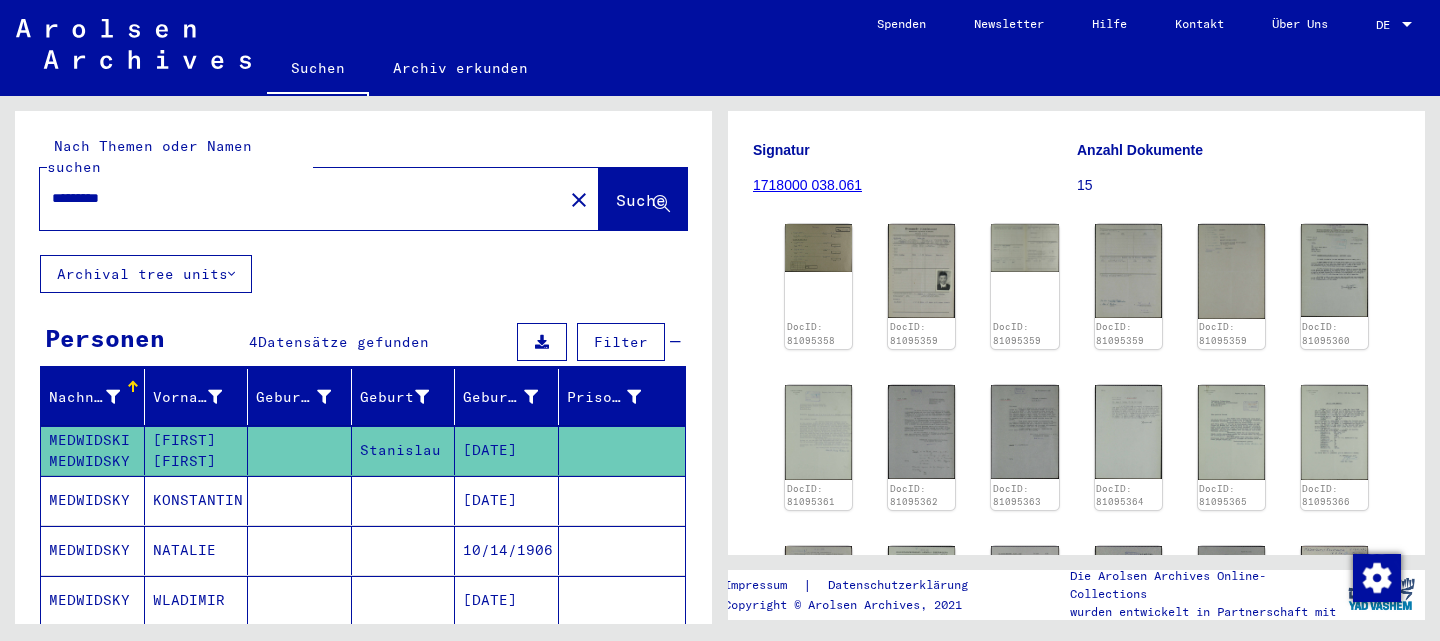 click on "Nach Themen oder Namen suchen ********* close  Suche     Archival tree units  Personen 4  Datensätze gefunden  Filter   Nachname   Vorname   Geburtsname   Geburt‏   Geburtsdatum   Prisoner #   MEDWIDSKI MEDWIDSKY   [FIRST] [FIRST]      [CITY]   [DATE]      MEDWIDSKY   [FIRST]         [DATE]      MEDWIDSKY   [FIRST]         [DATE]      MEDWIDSKY   [FIRST]         [DATE]      1 – 4 of 4  *  of 1  Weniger anzeigen  Signature Nachname Vorname Geburtsname Geburt‏ Geburtsdatum Prisoner # Vater (Adoptivvater) Mutter (Adoptivmutter) Religion Nationalität Beruf Haftstätte Sterbedatum Letzter Wohnort Letzter Wohnort (Land) Haftstätte Letzter Wohnort (Provinz) Letzter Wohnort (Ort) Letzter Wohnort (Stadtteil) Letzter Wohnort (Straße) Letzter Wohnort (Hausnummer) 3.2.1.4 - Akten mit Namen ab MAZILIAUSKAS MEDWIDSKI MEDWIDSKY [FIRST] [FIRST] [CITY] [DATE] 3.2.1.4 - Akten mit Namen ab MAZILIAUSKAS MEDWIDSKY [FIRST] [DATE] 3.2.1.4 - Akten mit Namen ab MAZILIAUSKAS MEDWIDSKY Themen" 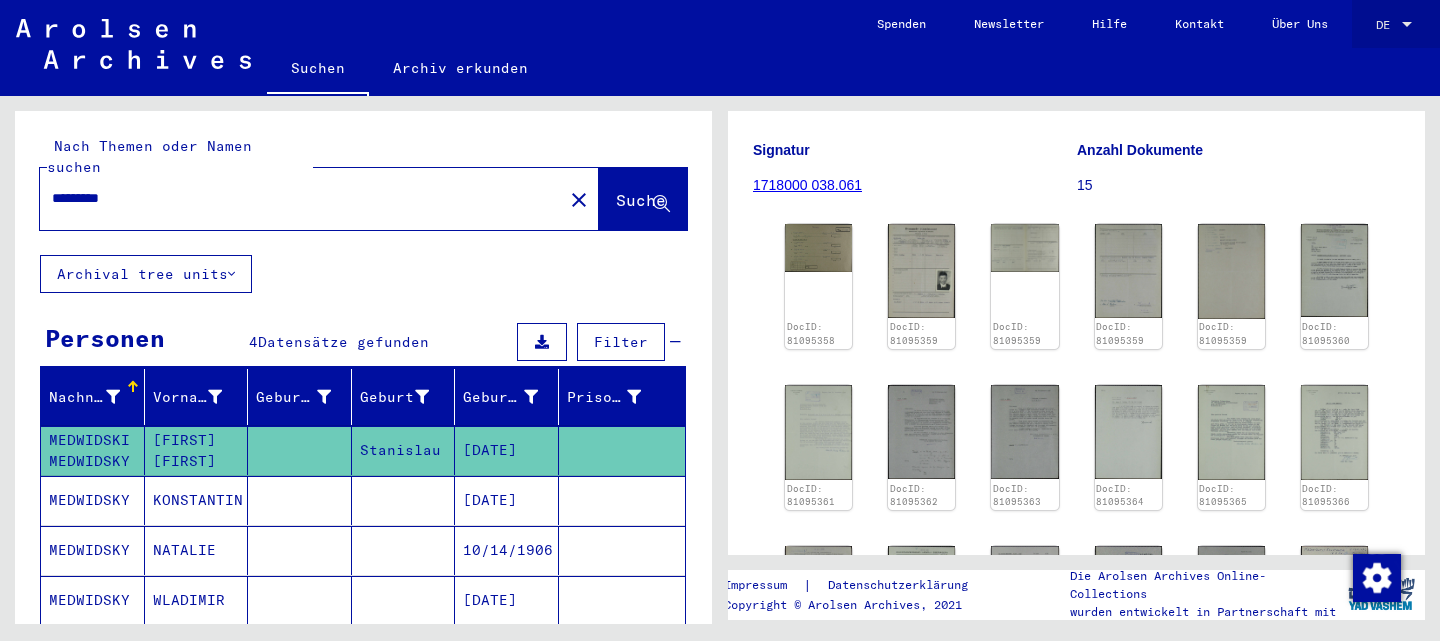 click on "DE" at bounding box center [1387, 25] 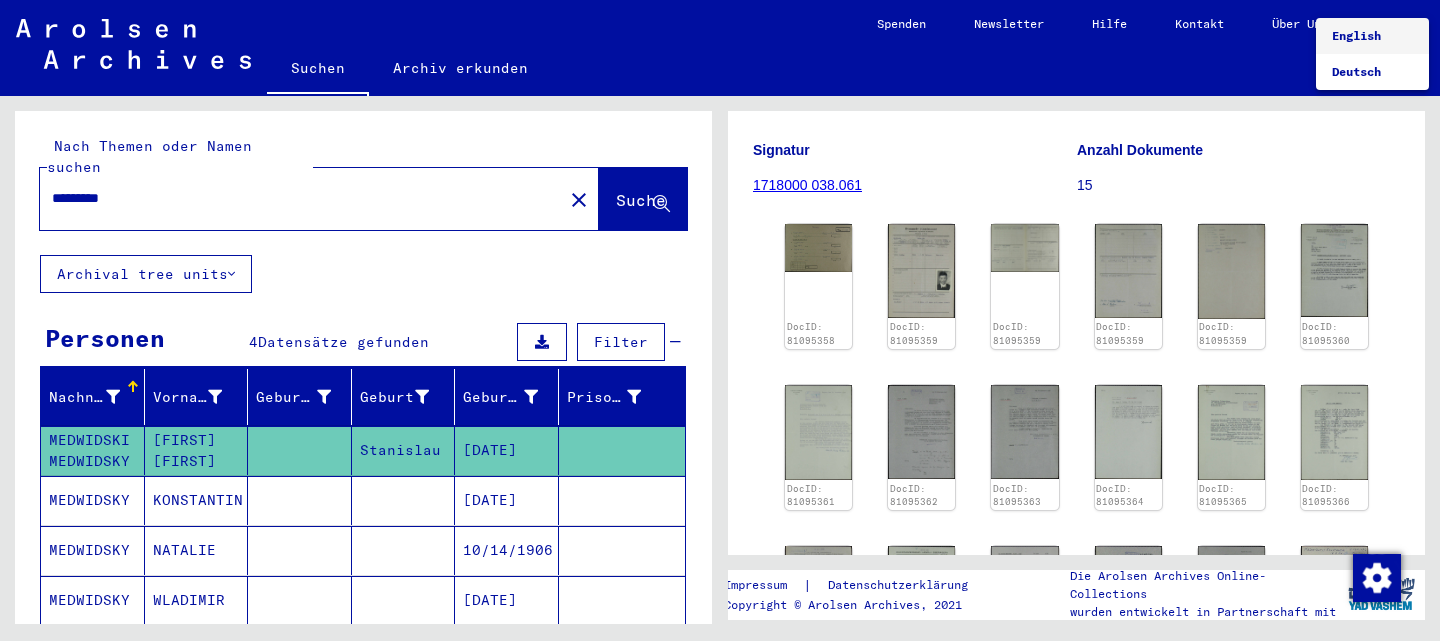 click on "English" at bounding box center (1356, 35) 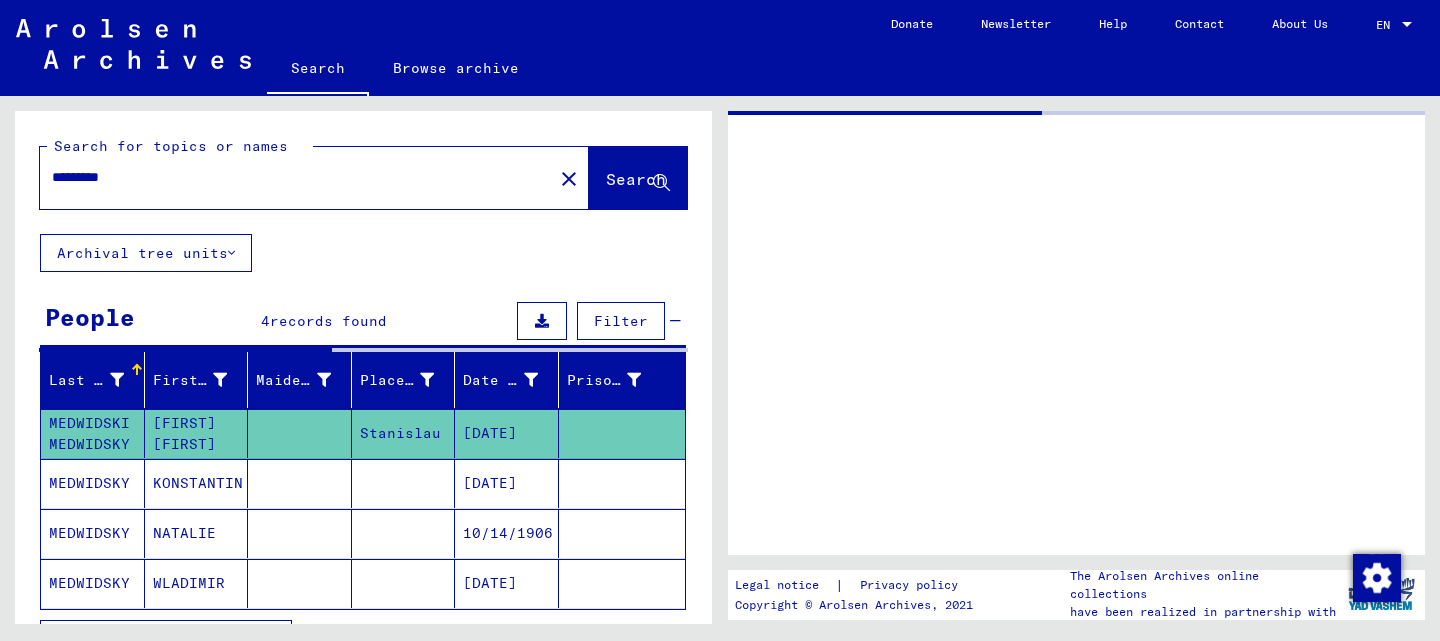 type on "********" 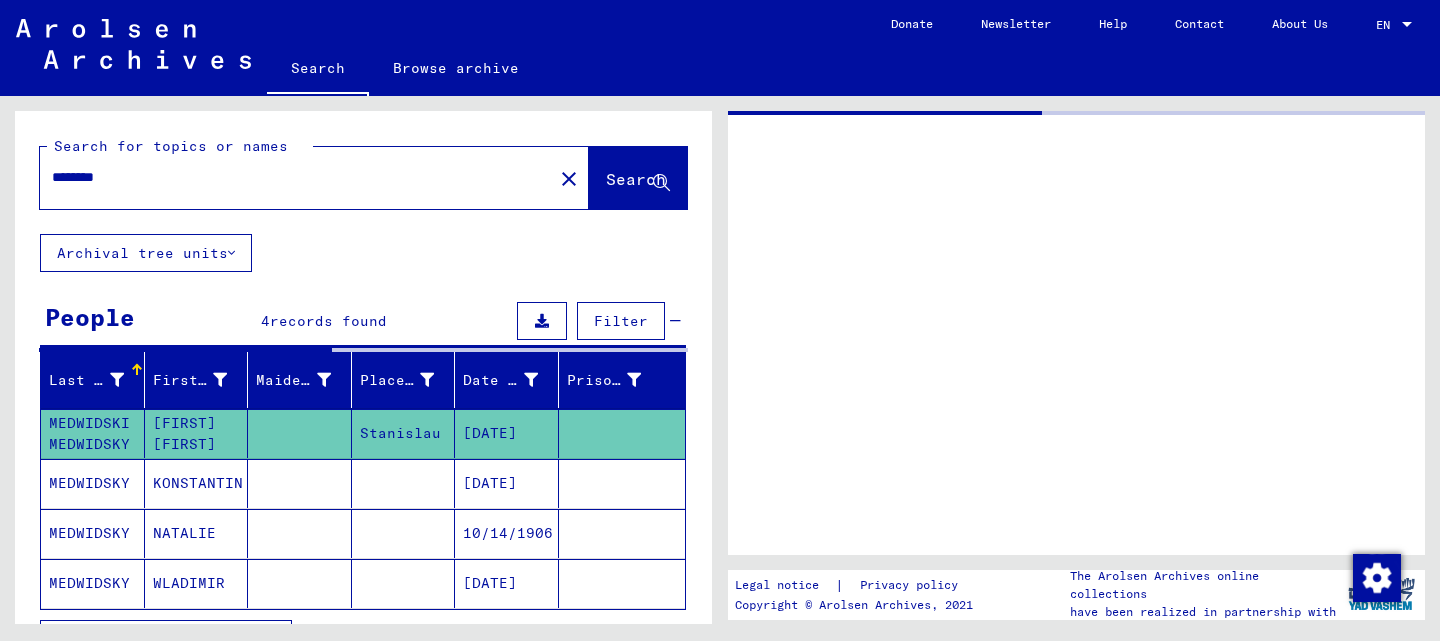 scroll, scrollTop: 0, scrollLeft: 0, axis: both 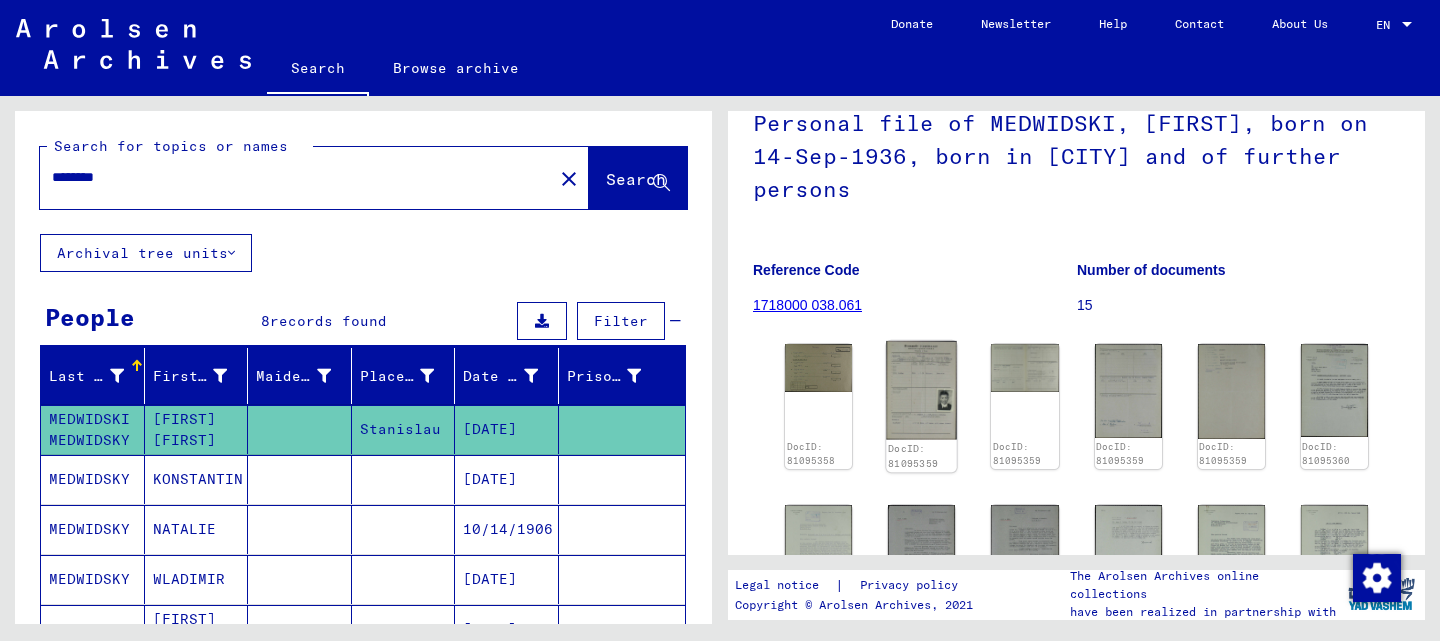 click 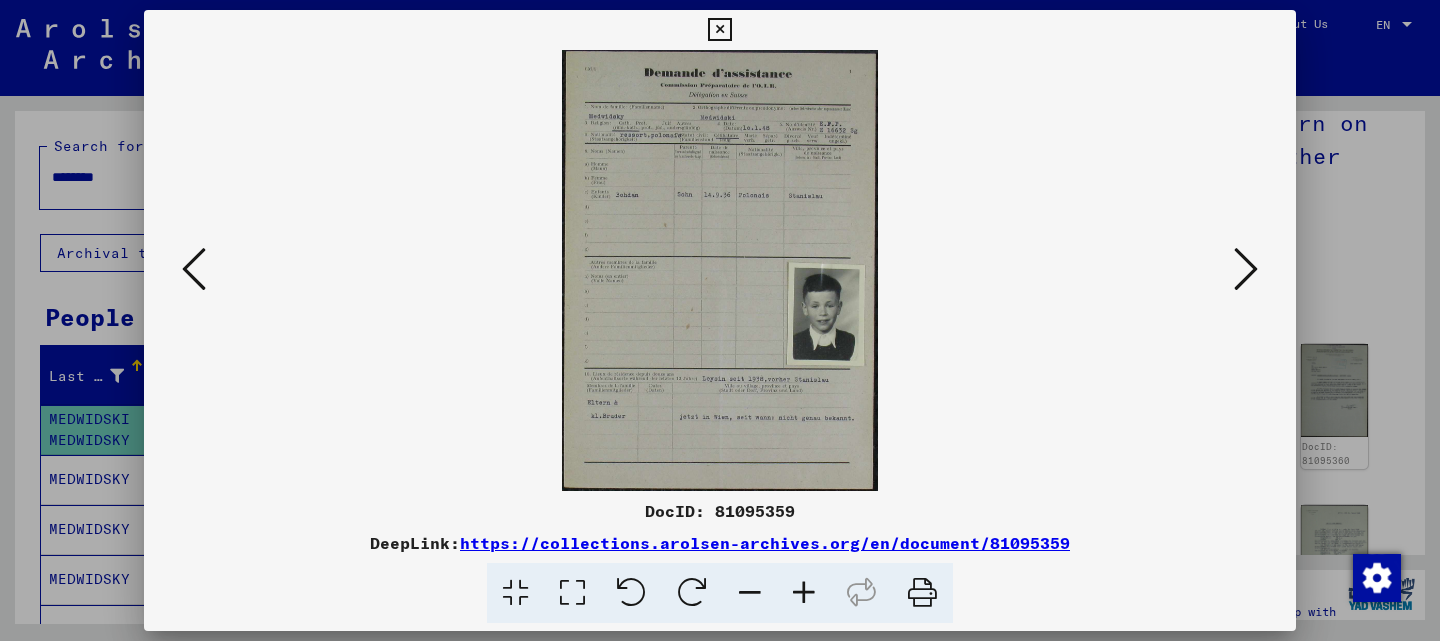 click at bounding box center (804, 593) 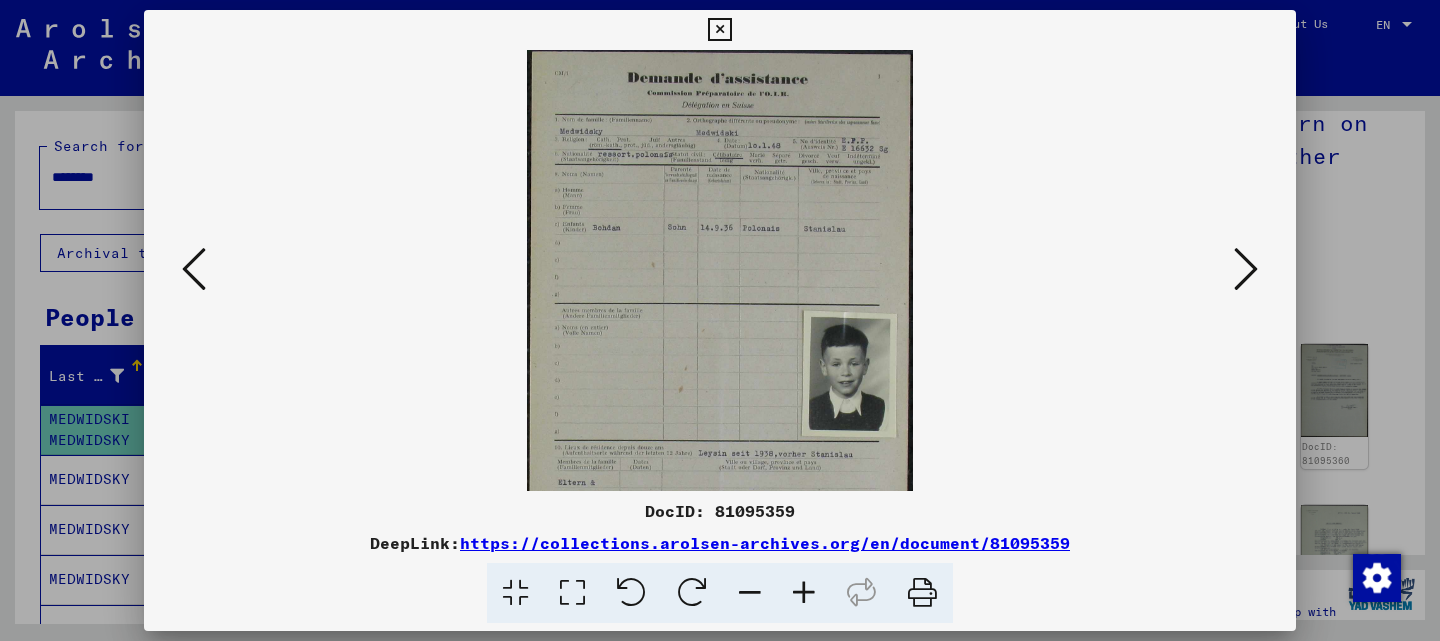 click at bounding box center [804, 593] 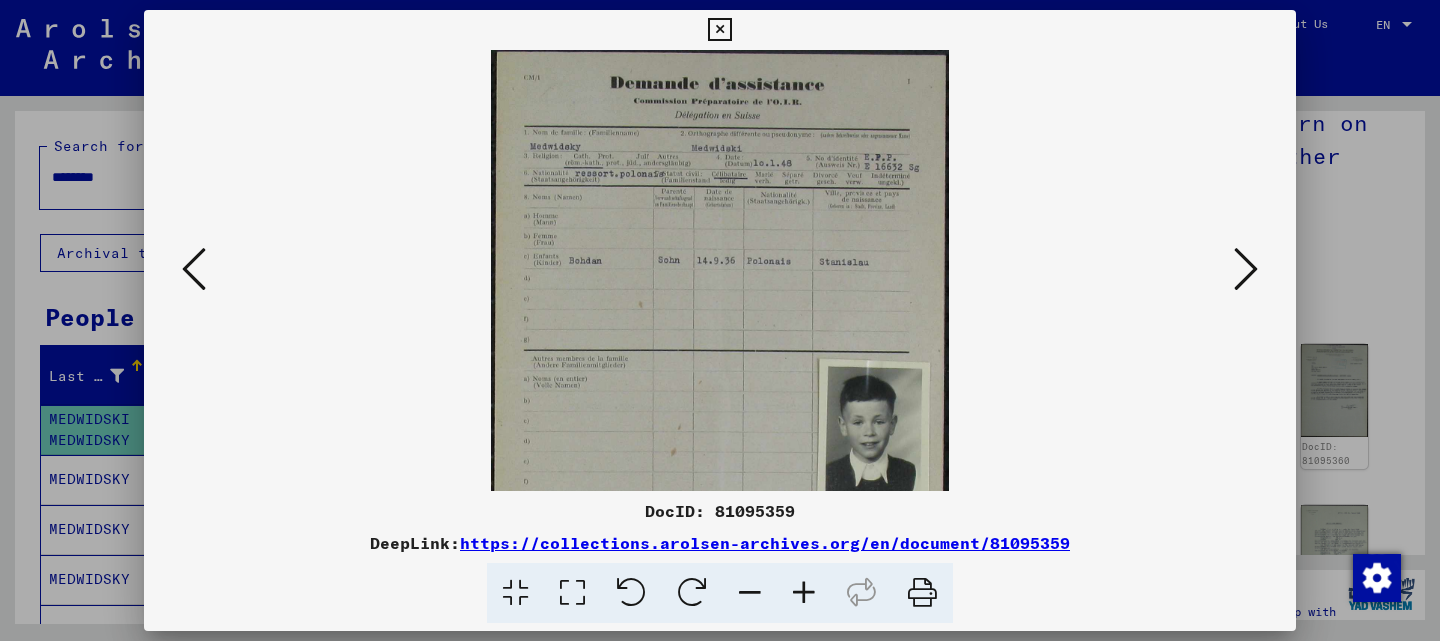 click at bounding box center [804, 593] 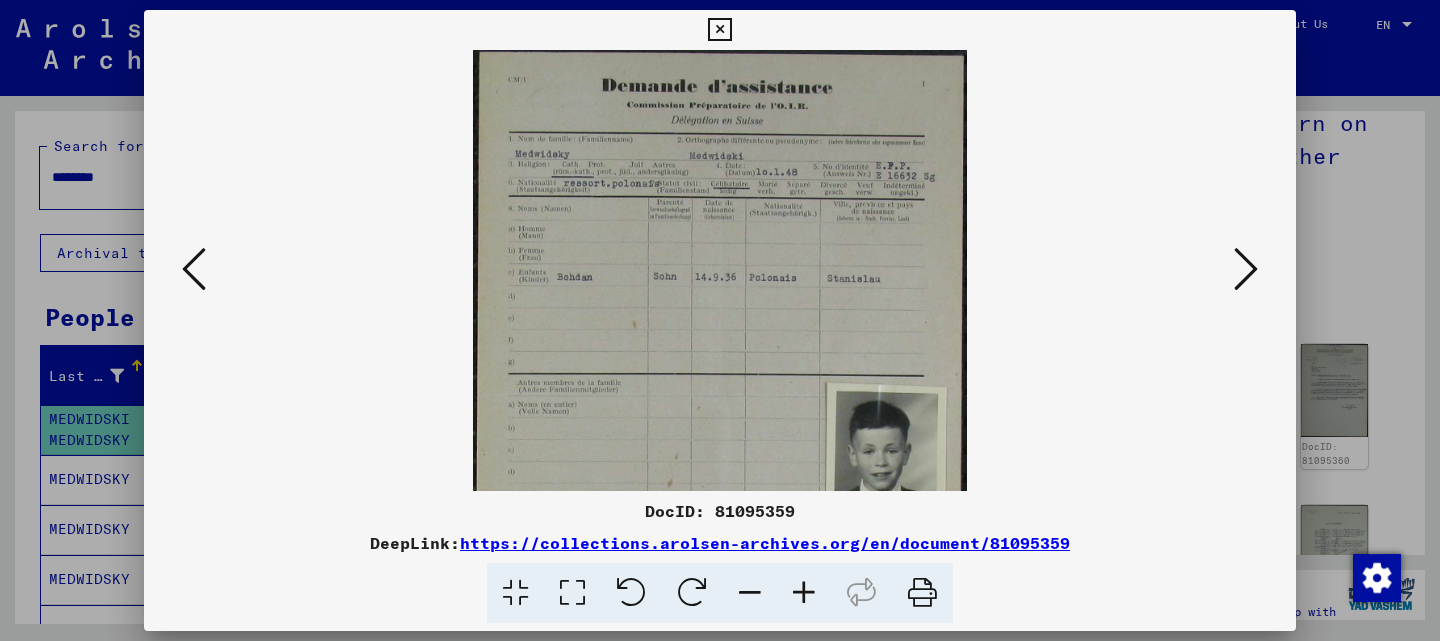click at bounding box center [804, 593] 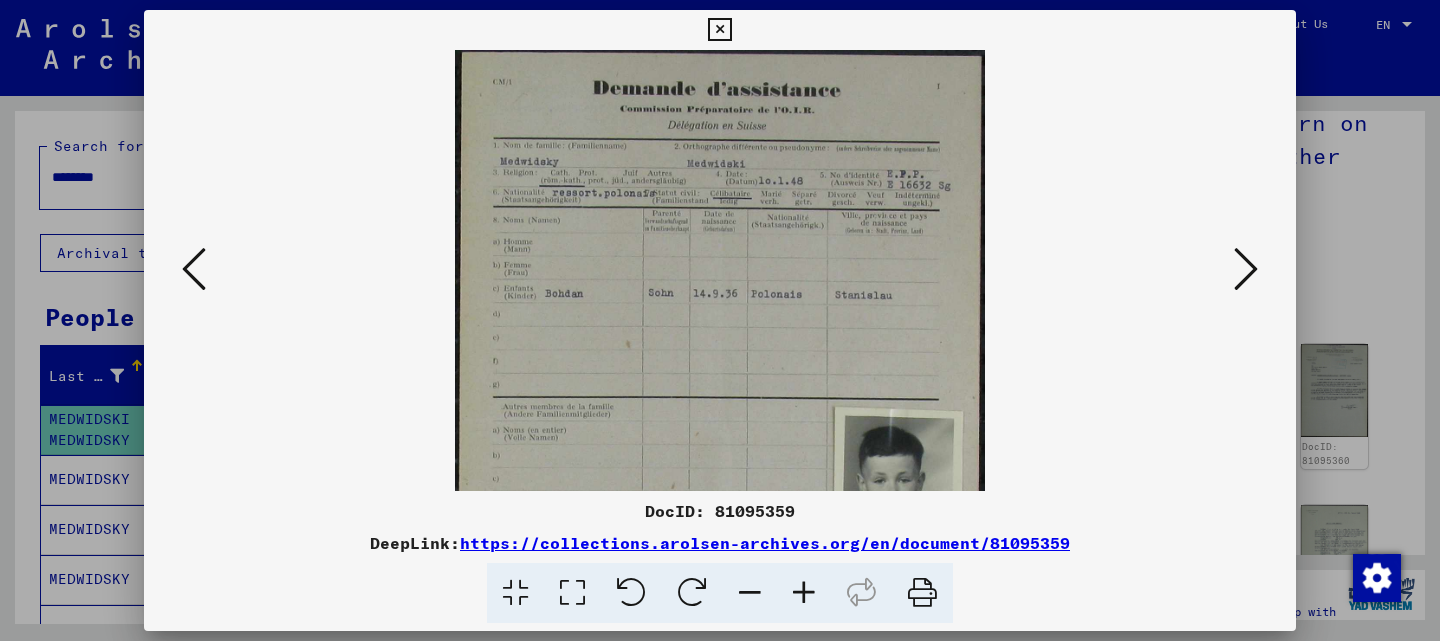 click at bounding box center (750, 593) 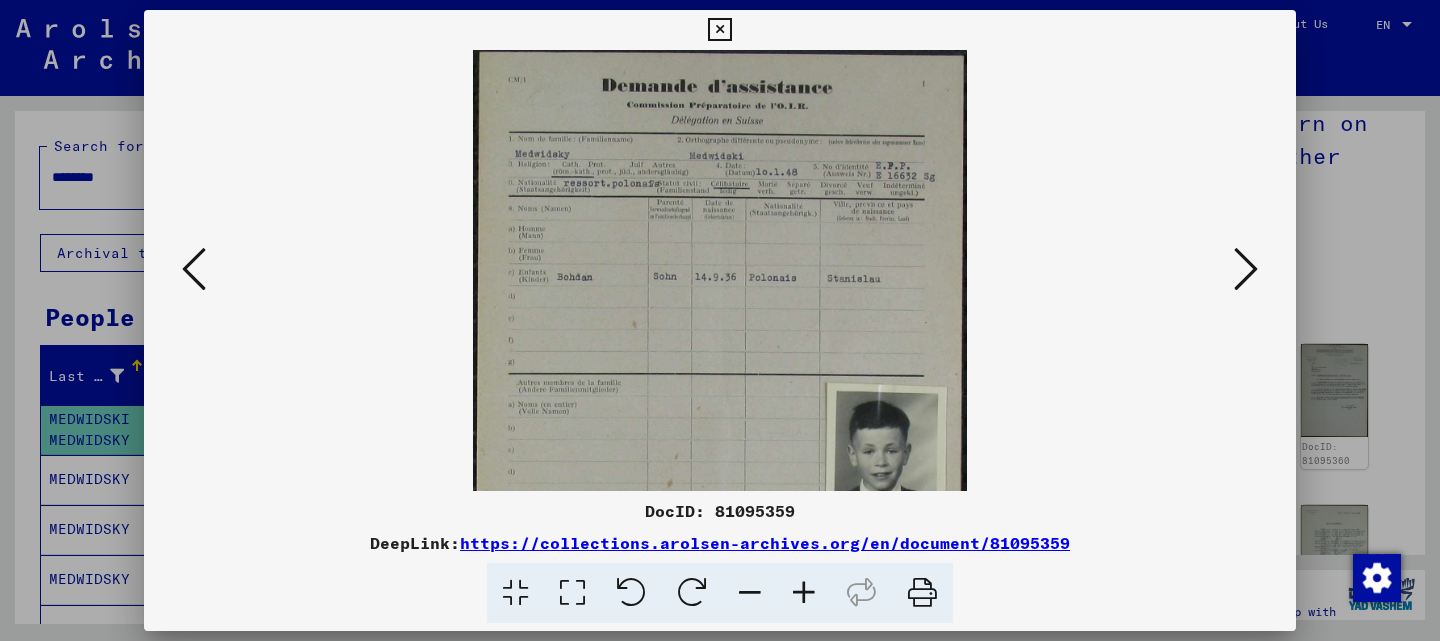 click at bounding box center [750, 593] 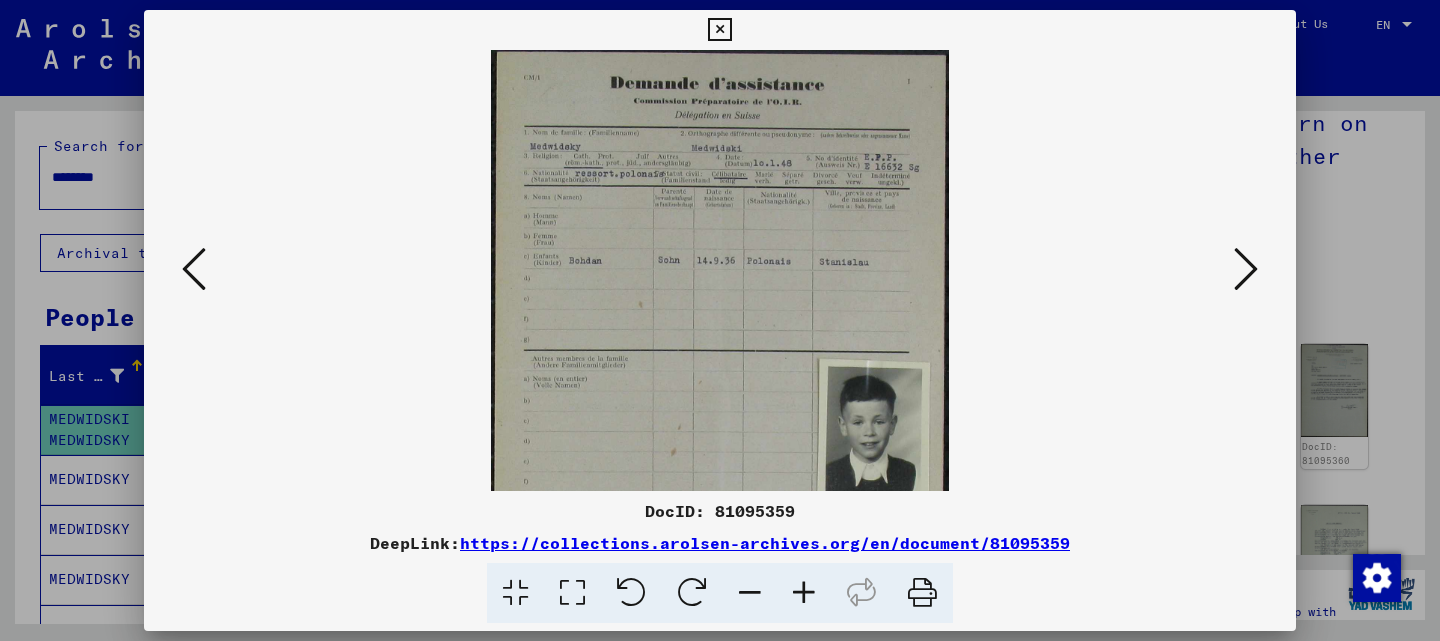 click at bounding box center (750, 593) 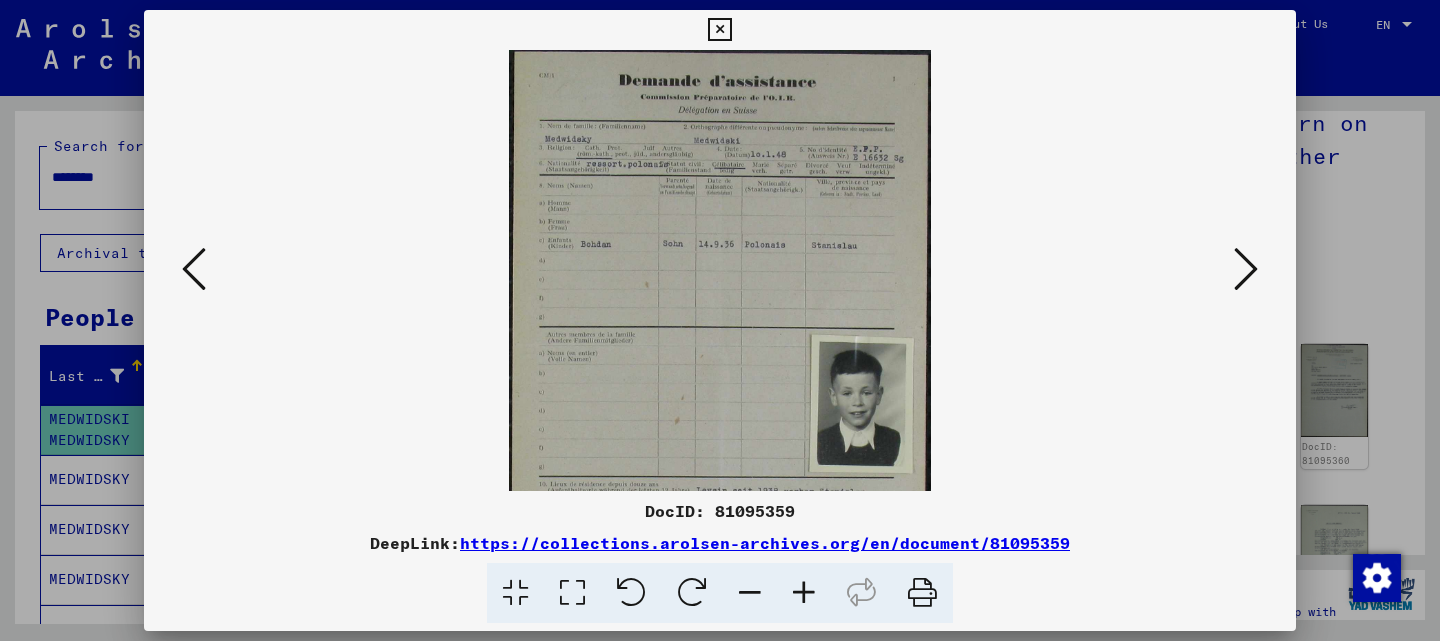 click at bounding box center [750, 593] 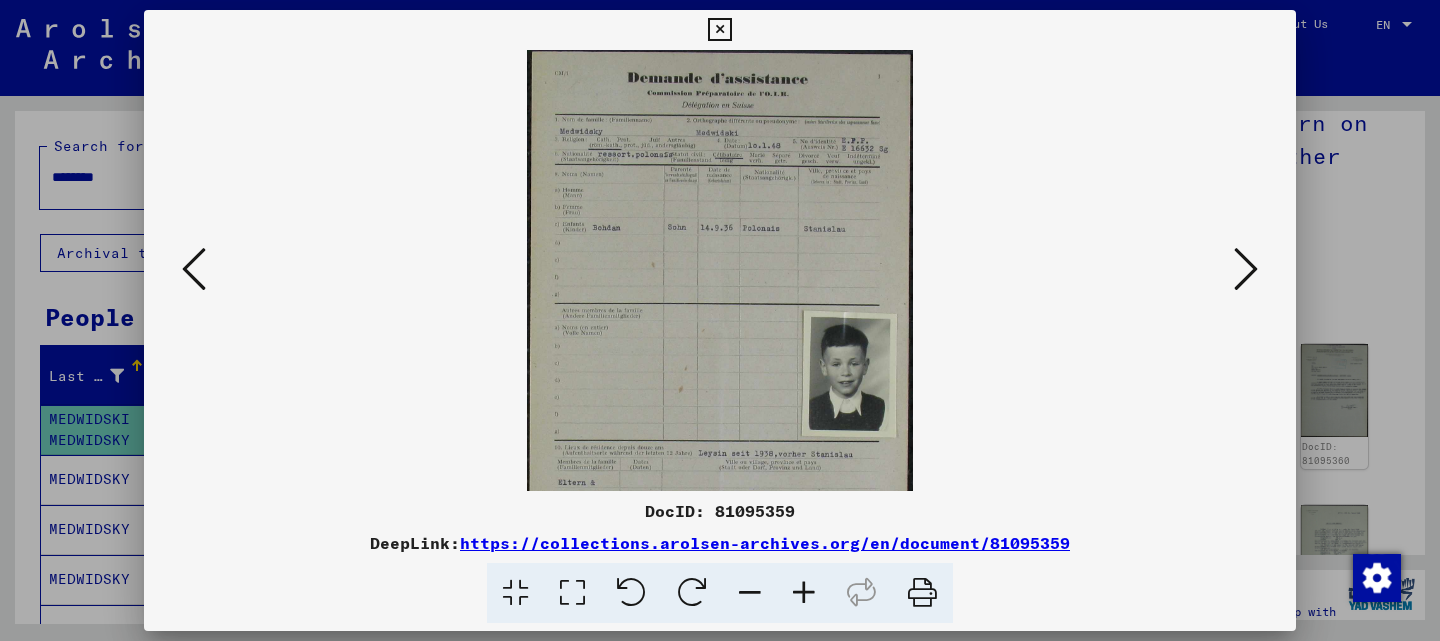 click at bounding box center (1246, 269) 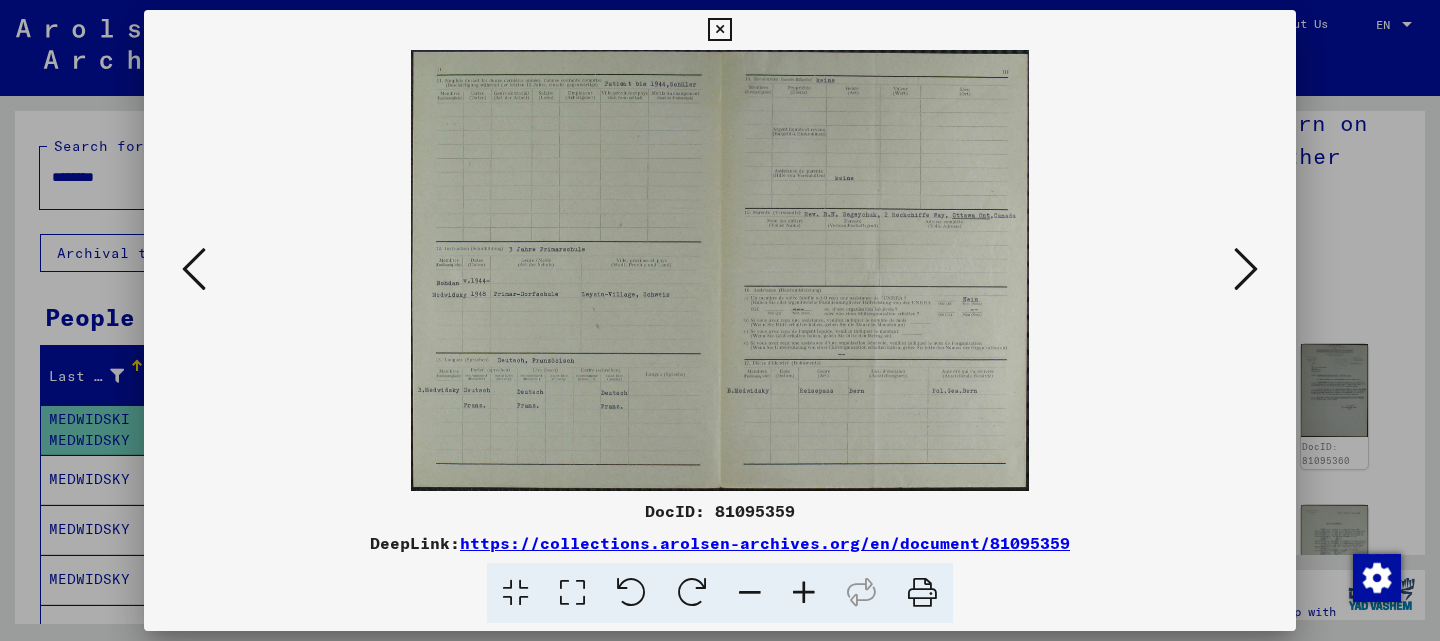 click at bounding box center (1246, 269) 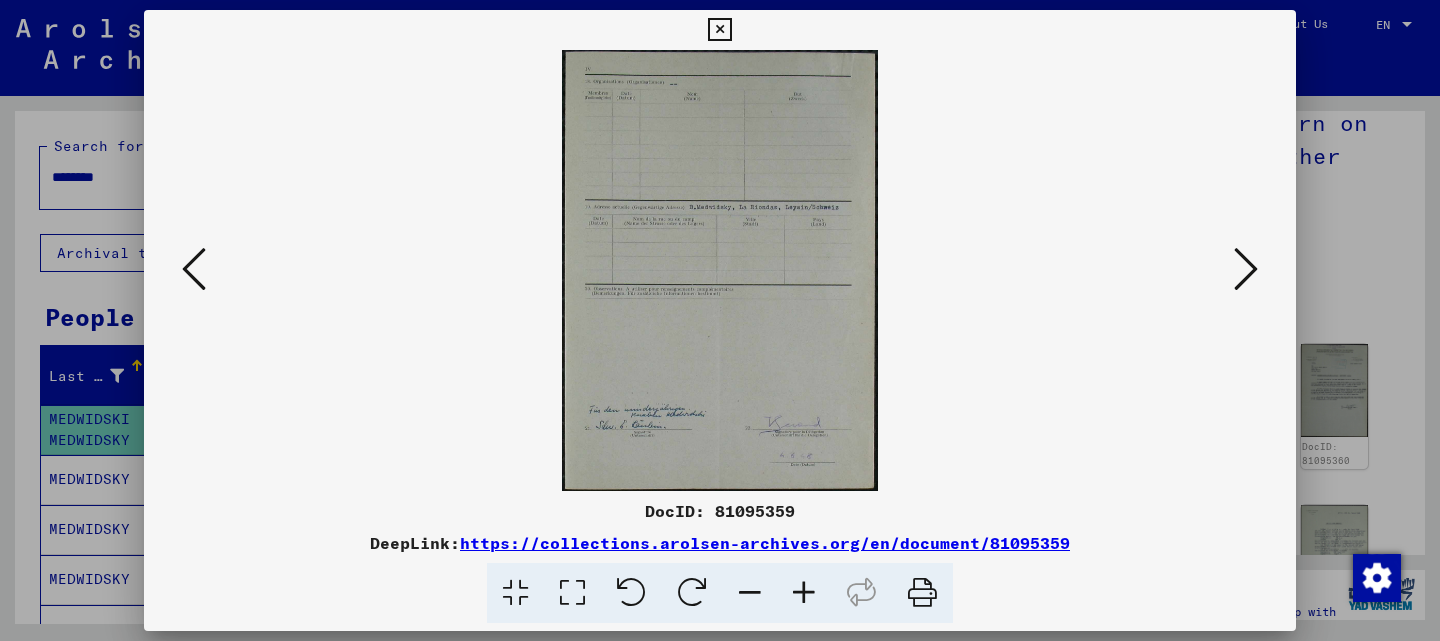 click at bounding box center [804, 593] 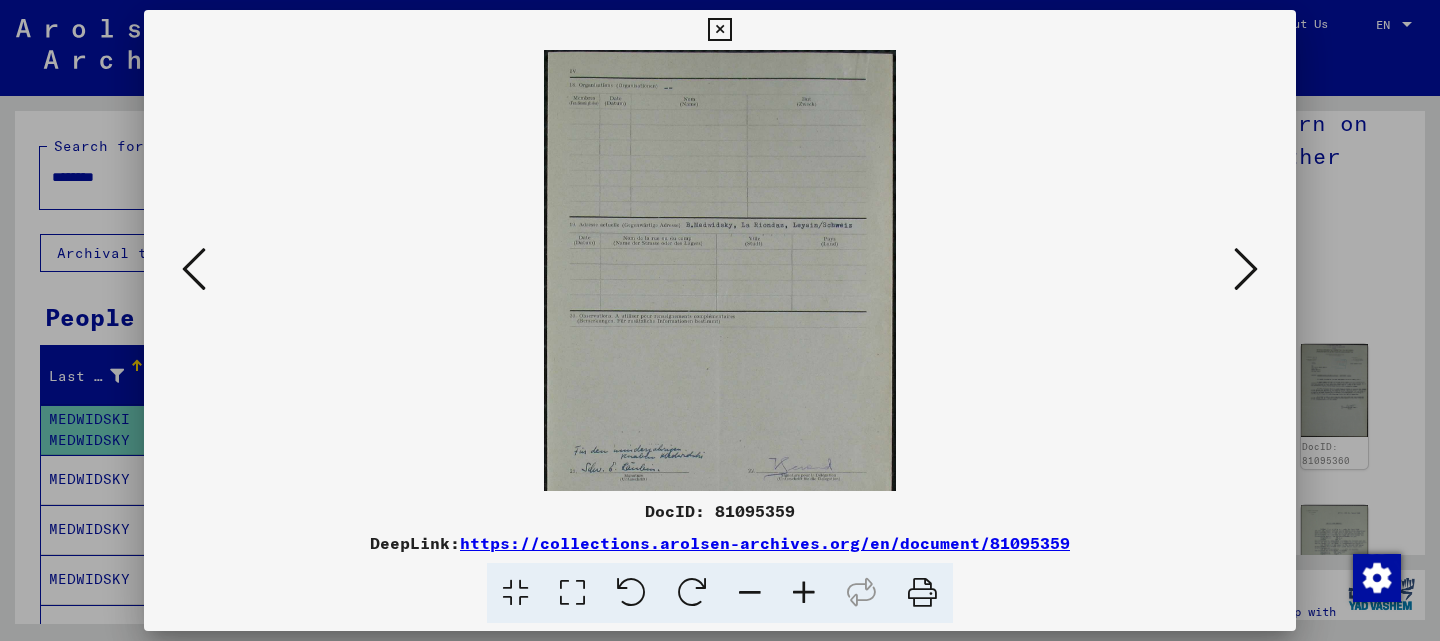 click at bounding box center (804, 593) 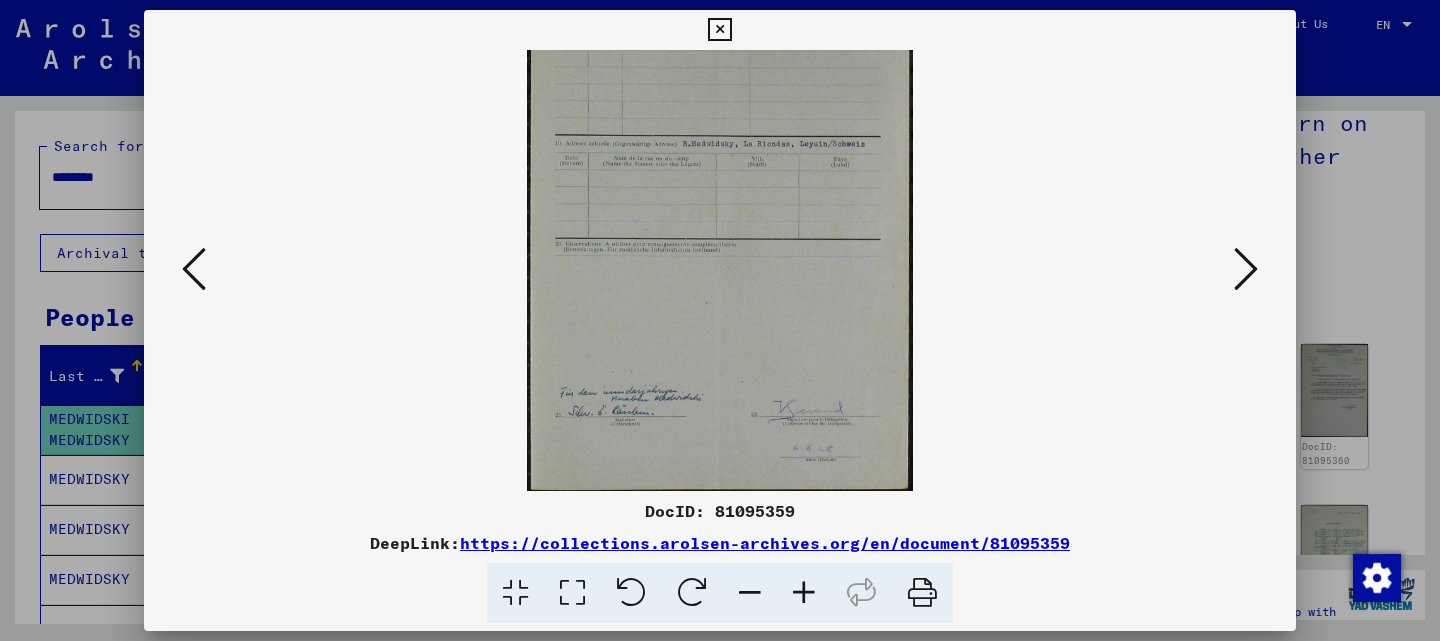 scroll, scrollTop: 98, scrollLeft: 0, axis: vertical 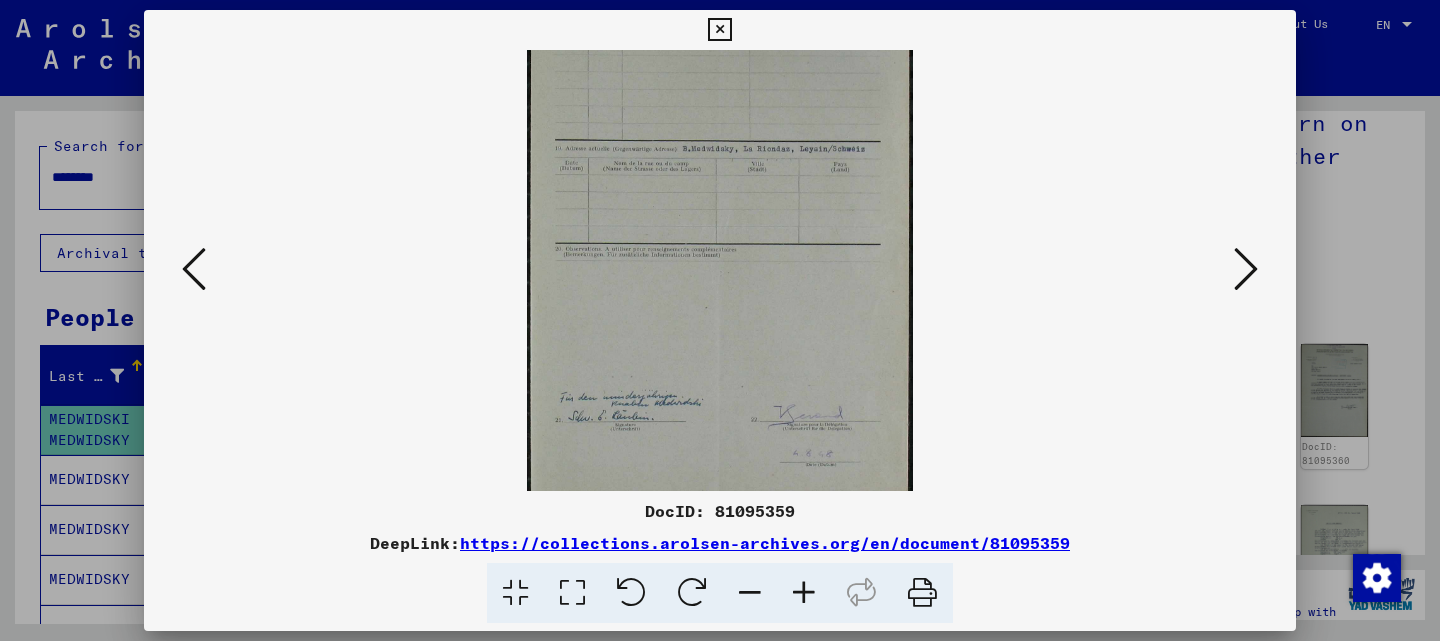 drag, startPoint x: 822, startPoint y: 391, endPoint x: 833, endPoint y: 244, distance: 147.411 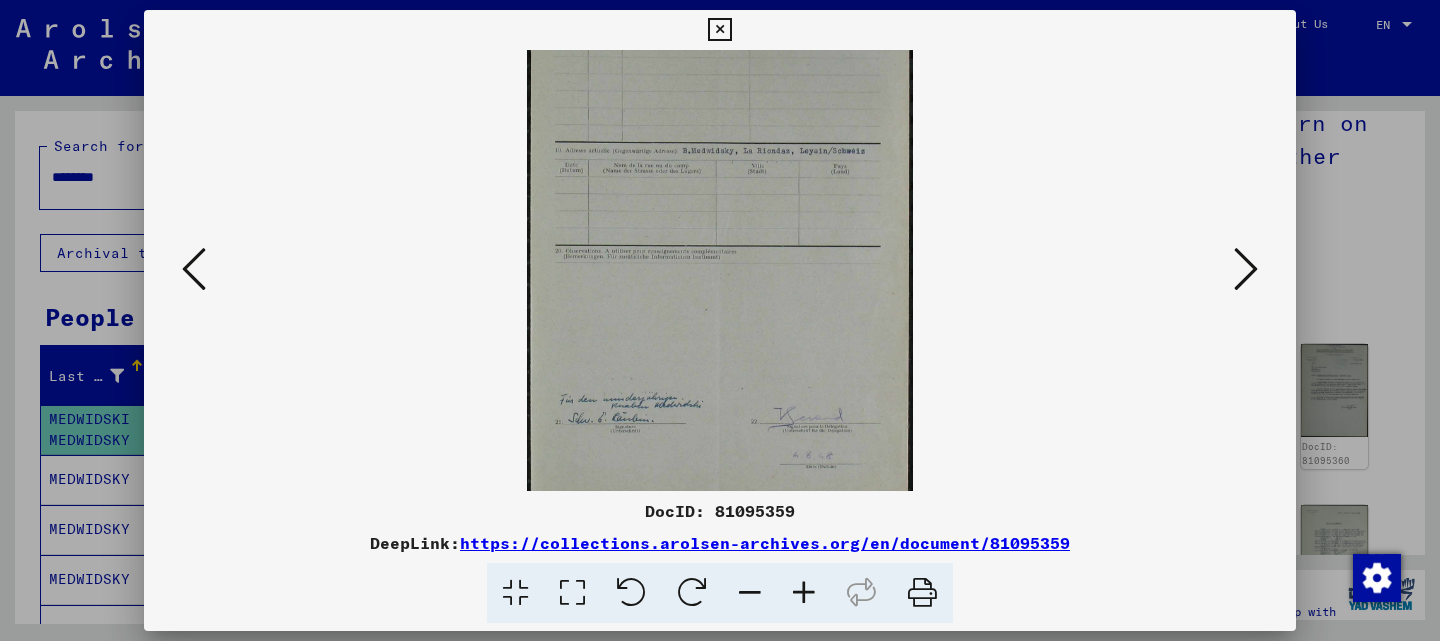 click at bounding box center [194, 270] 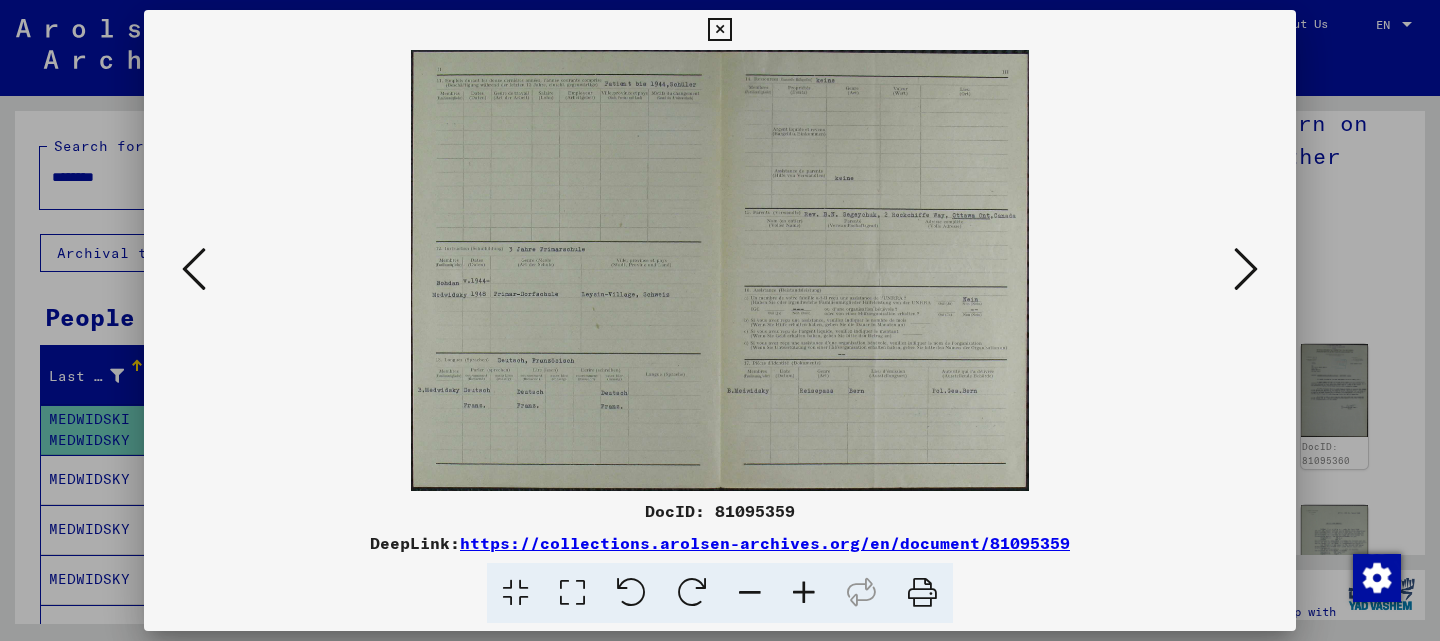 scroll, scrollTop: 0, scrollLeft: 0, axis: both 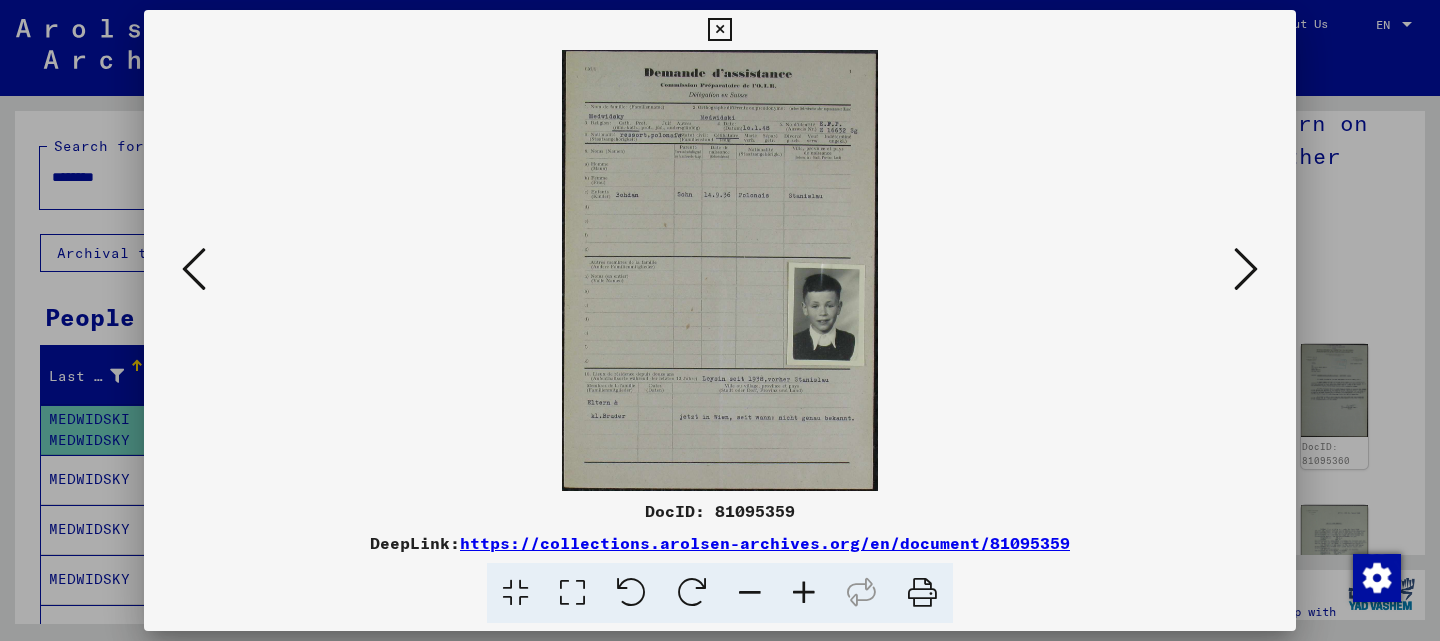 click at bounding box center (720, 320) 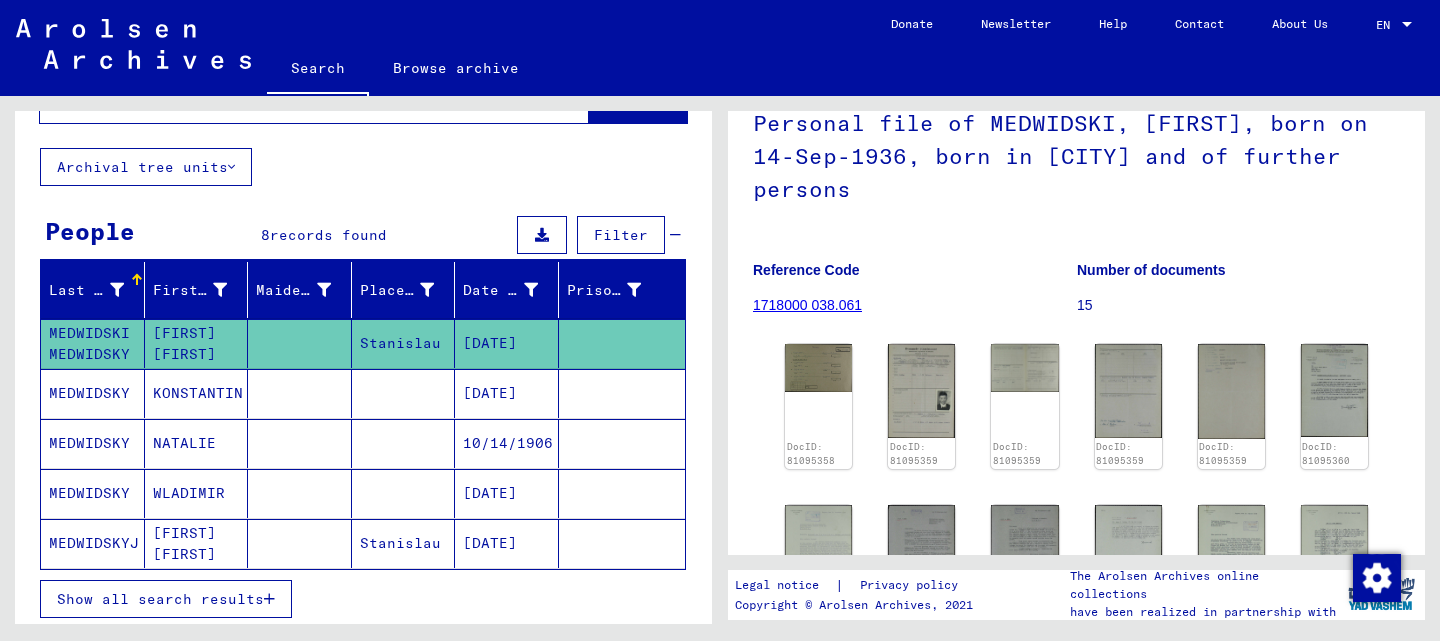 scroll, scrollTop: 89, scrollLeft: 0, axis: vertical 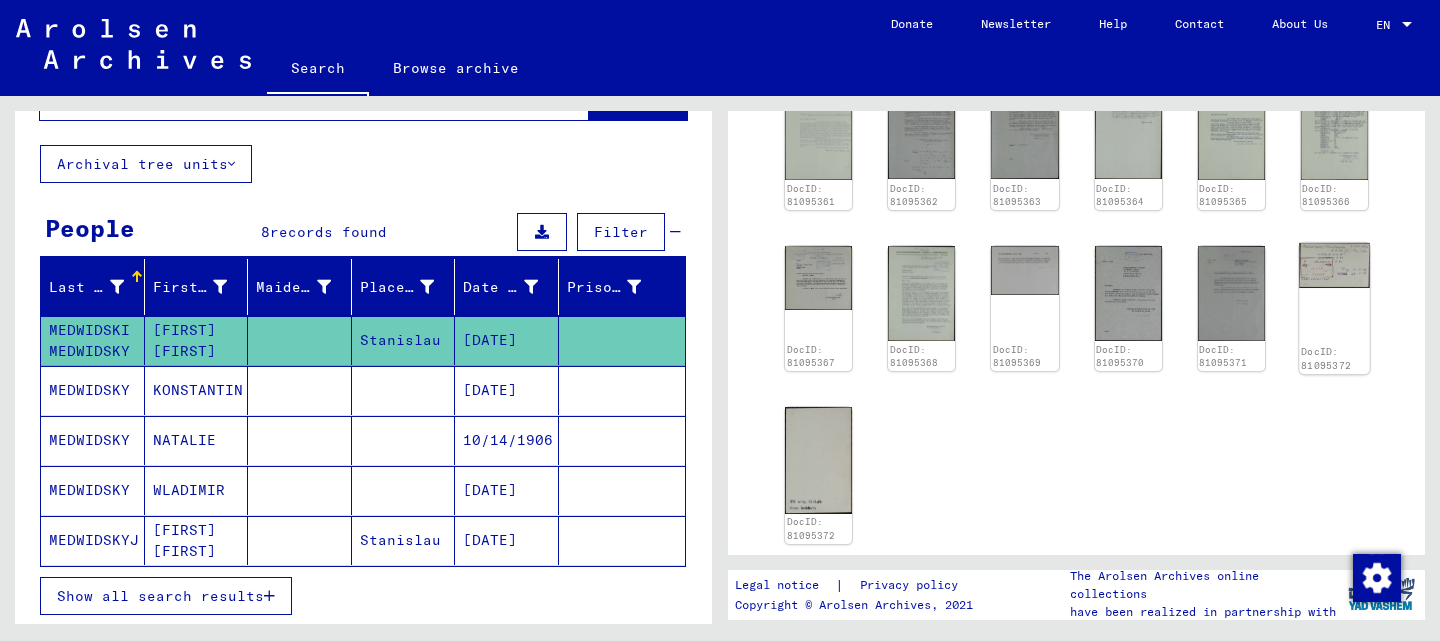 click 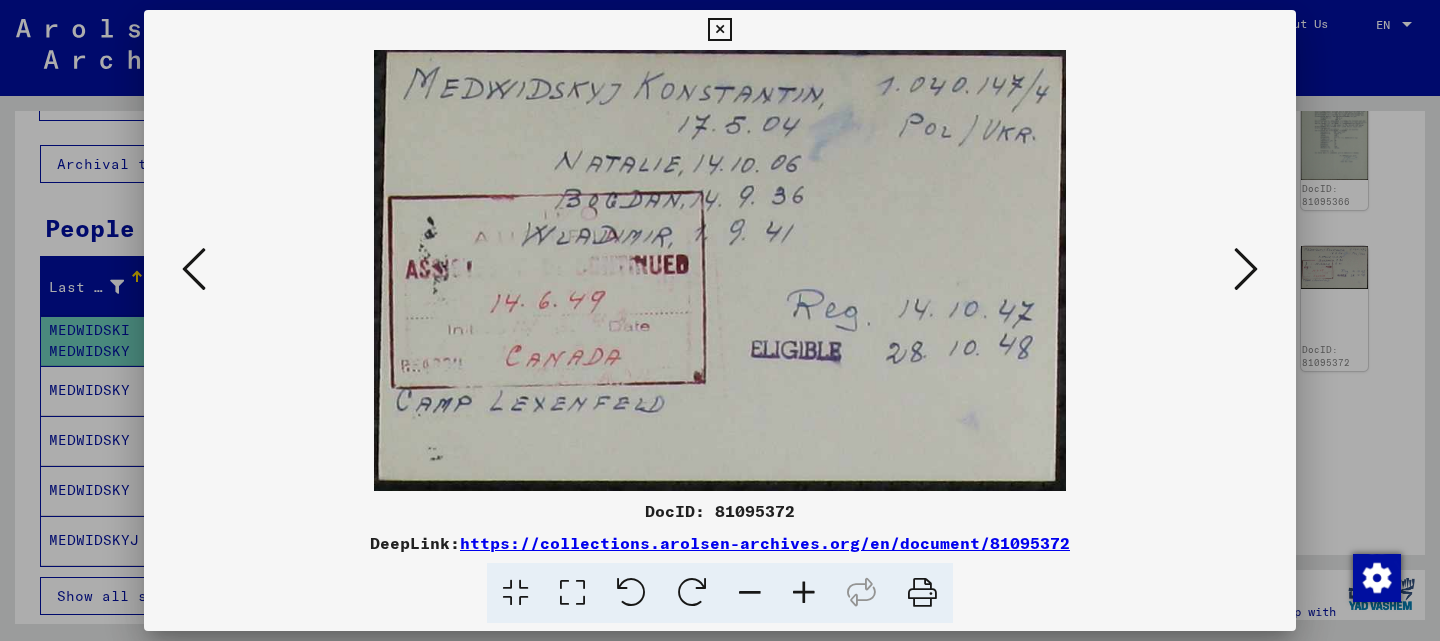 click at bounding box center (194, 269) 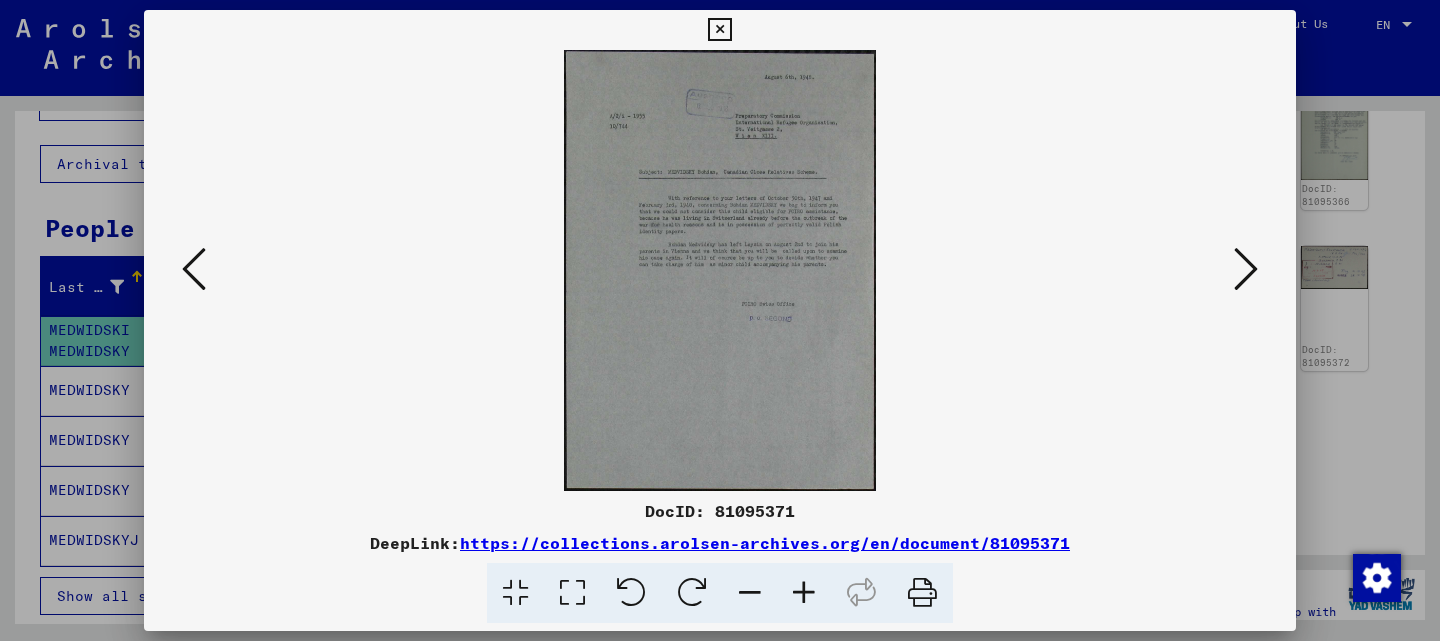 click at bounding box center [804, 593] 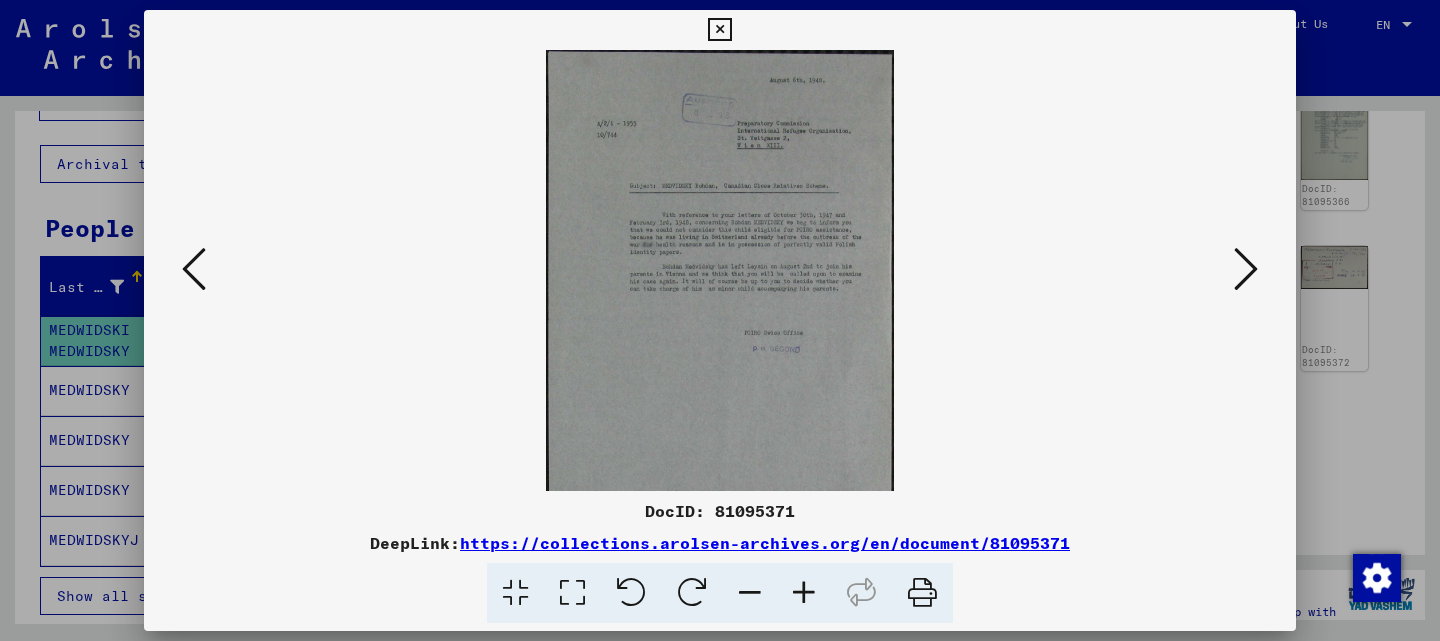 click at bounding box center [804, 593] 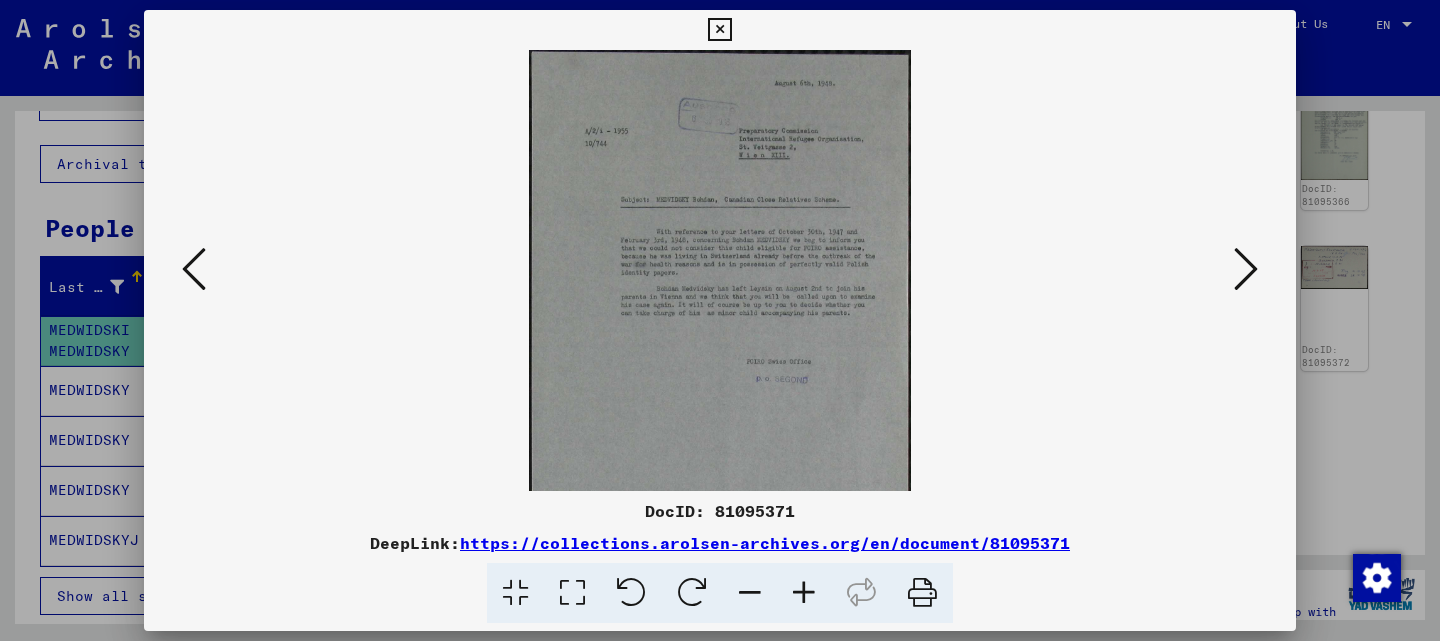 click at bounding box center [804, 593] 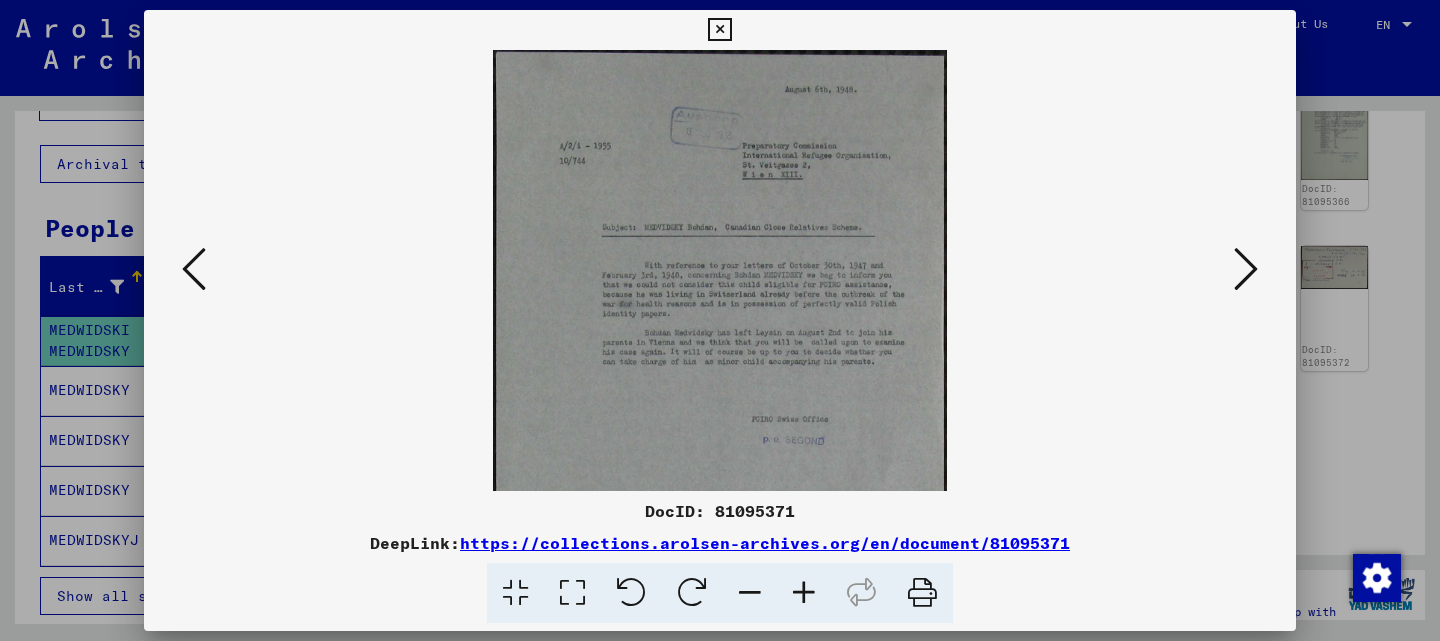 click at bounding box center [804, 593] 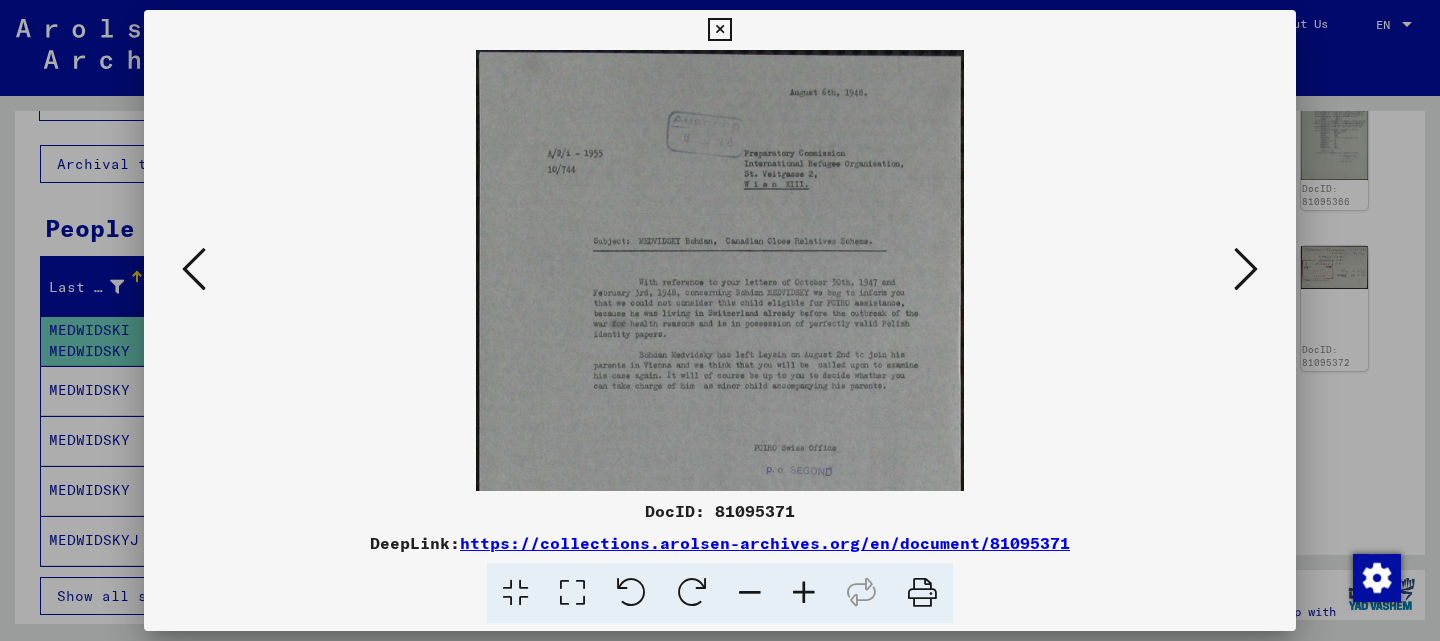 click at bounding box center [804, 593] 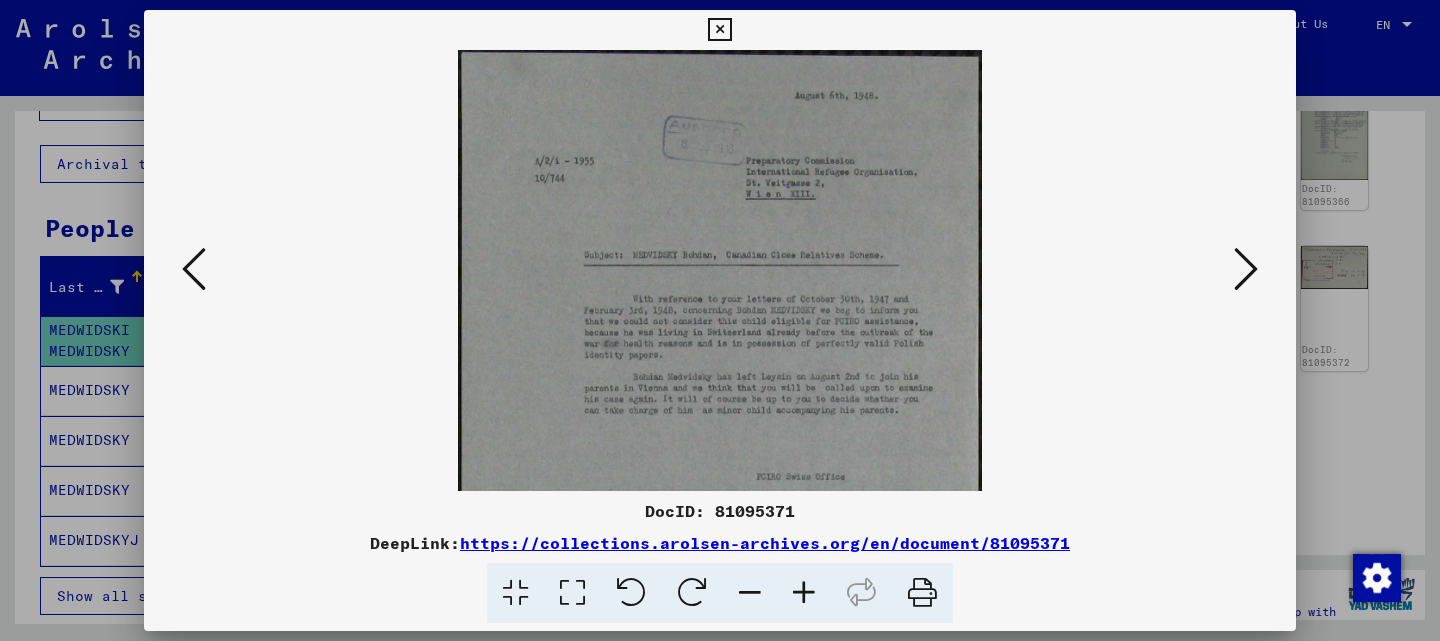click at bounding box center [804, 593] 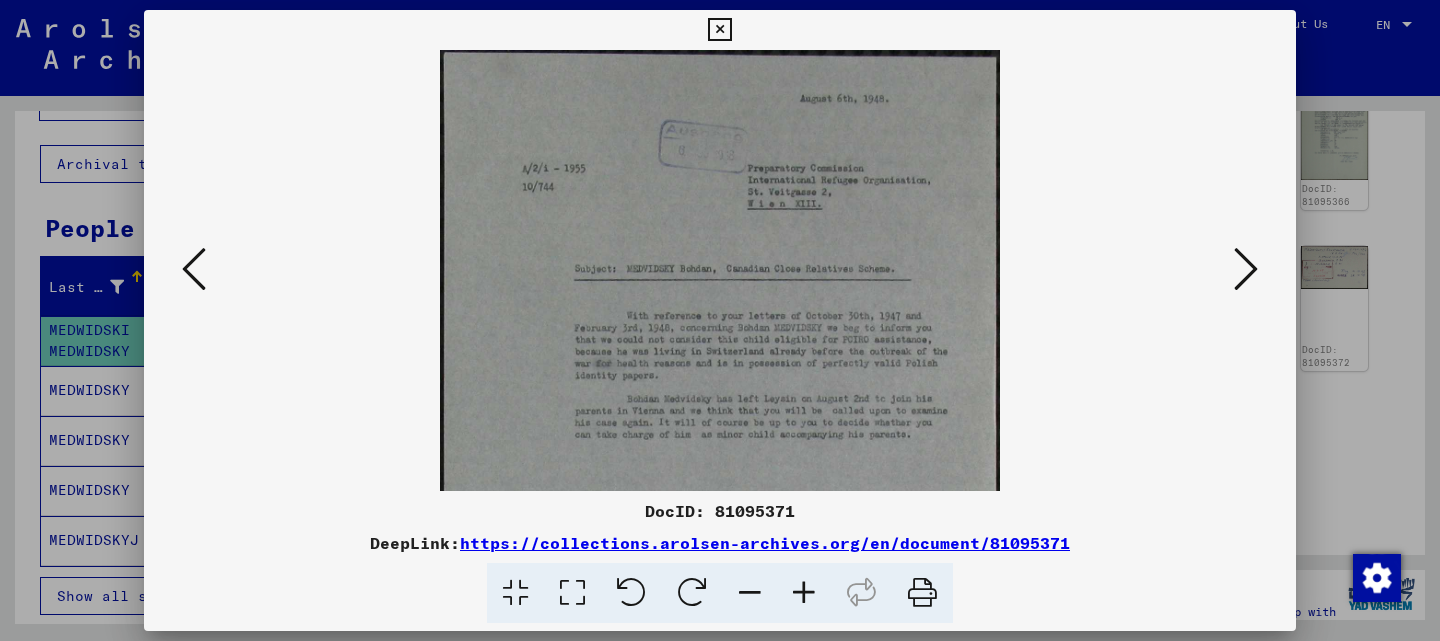 click at bounding box center (804, 593) 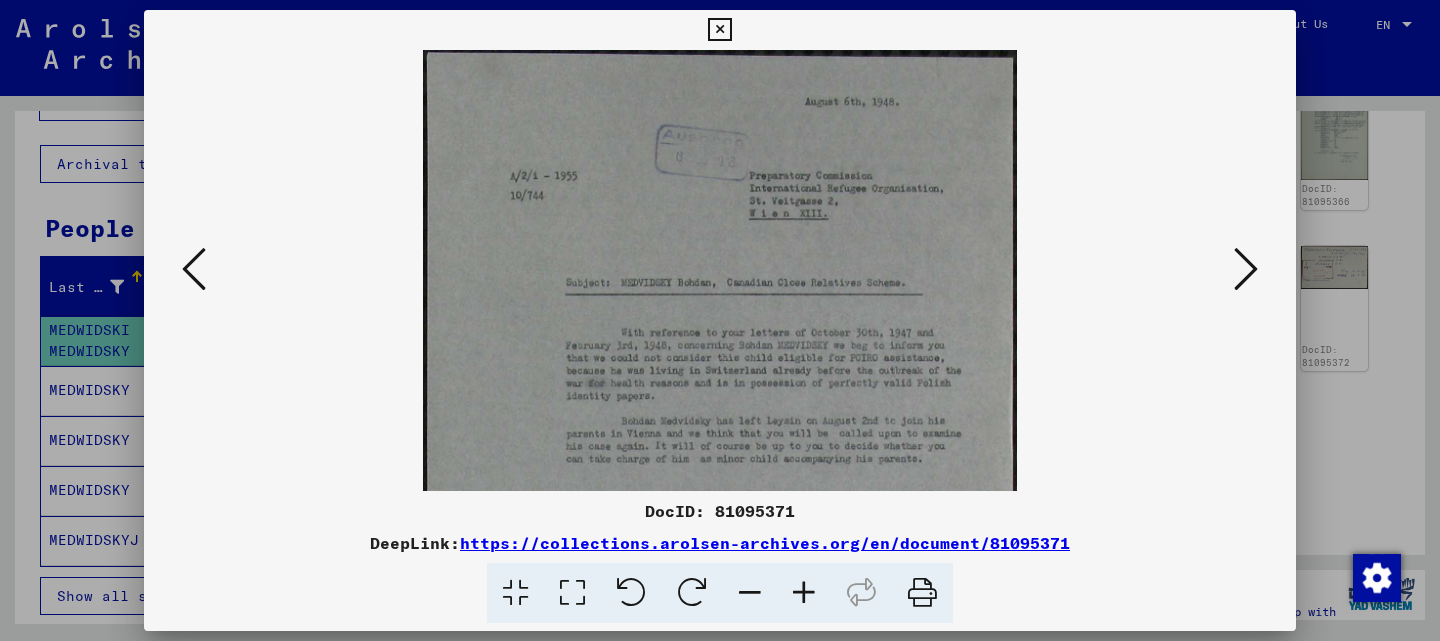 click at bounding box center [804, 593] 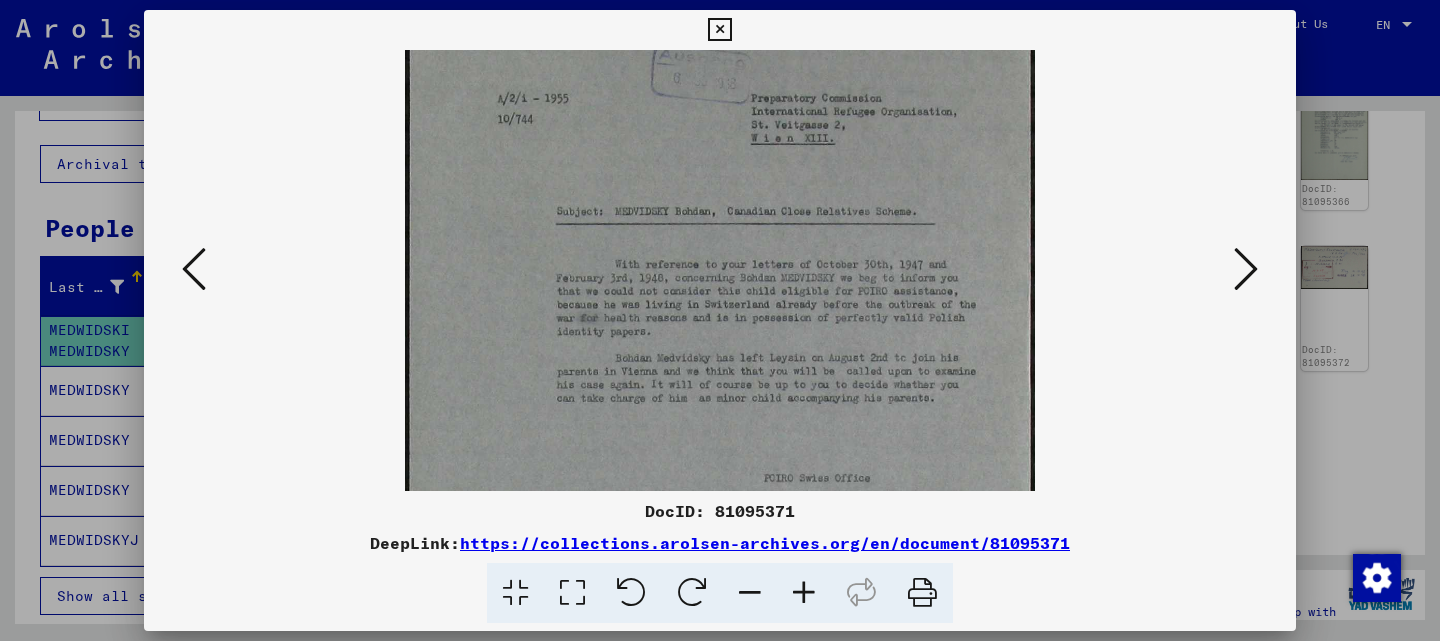 scroll, scrollTop: 84, scrollLeft: 0, axis: vertical 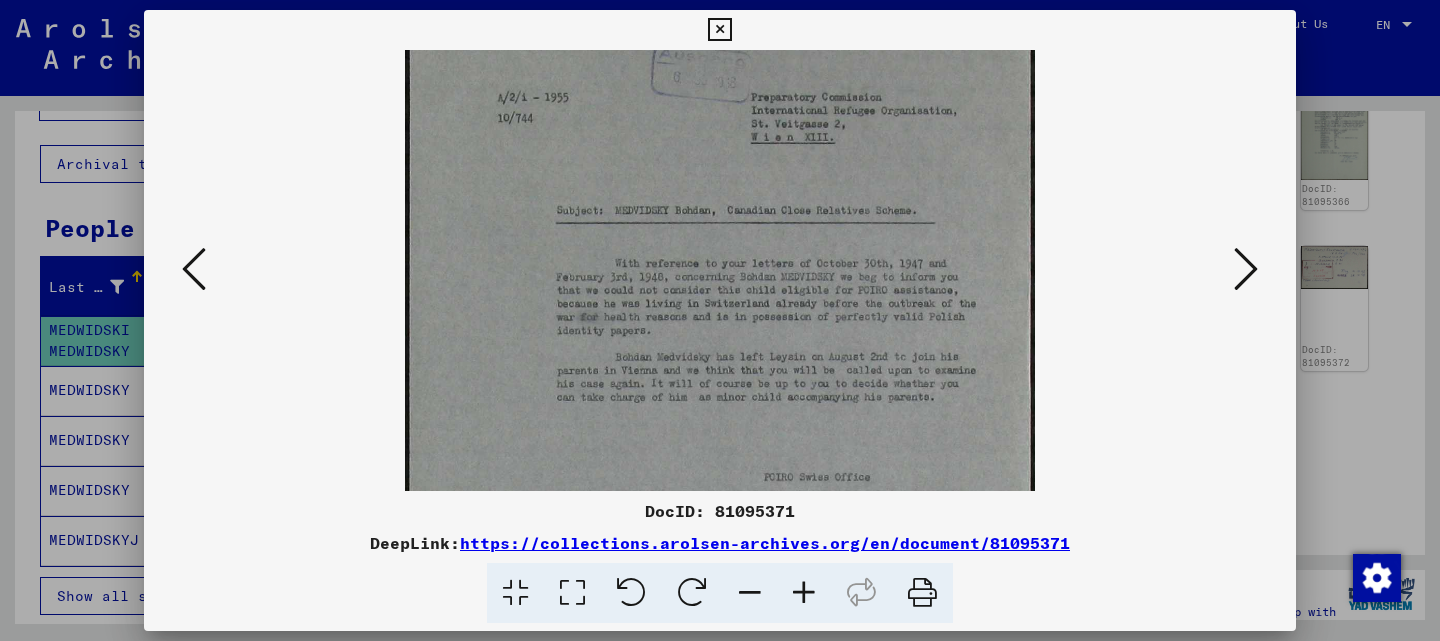 drag, startPoint x: 978, startPoint y: 286, endPoint x: 959, endPoint y: 199, distance: 89.050545 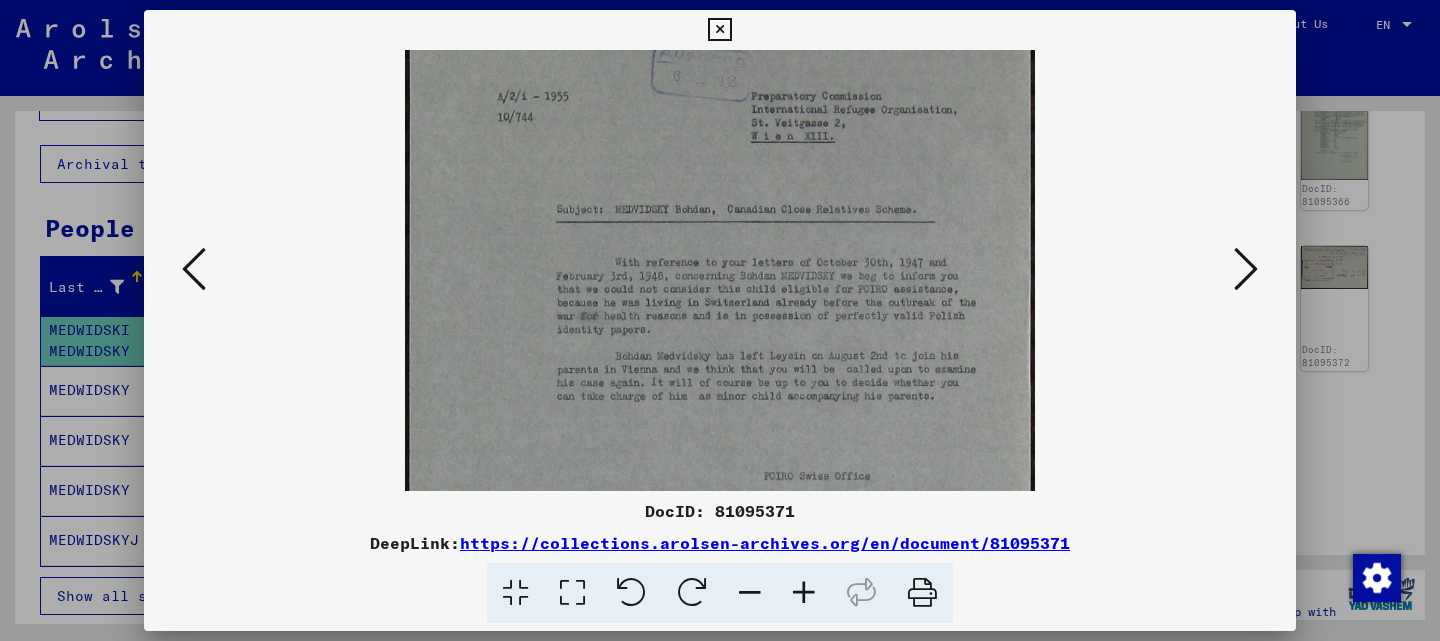 click at bounding box center [720, 408] 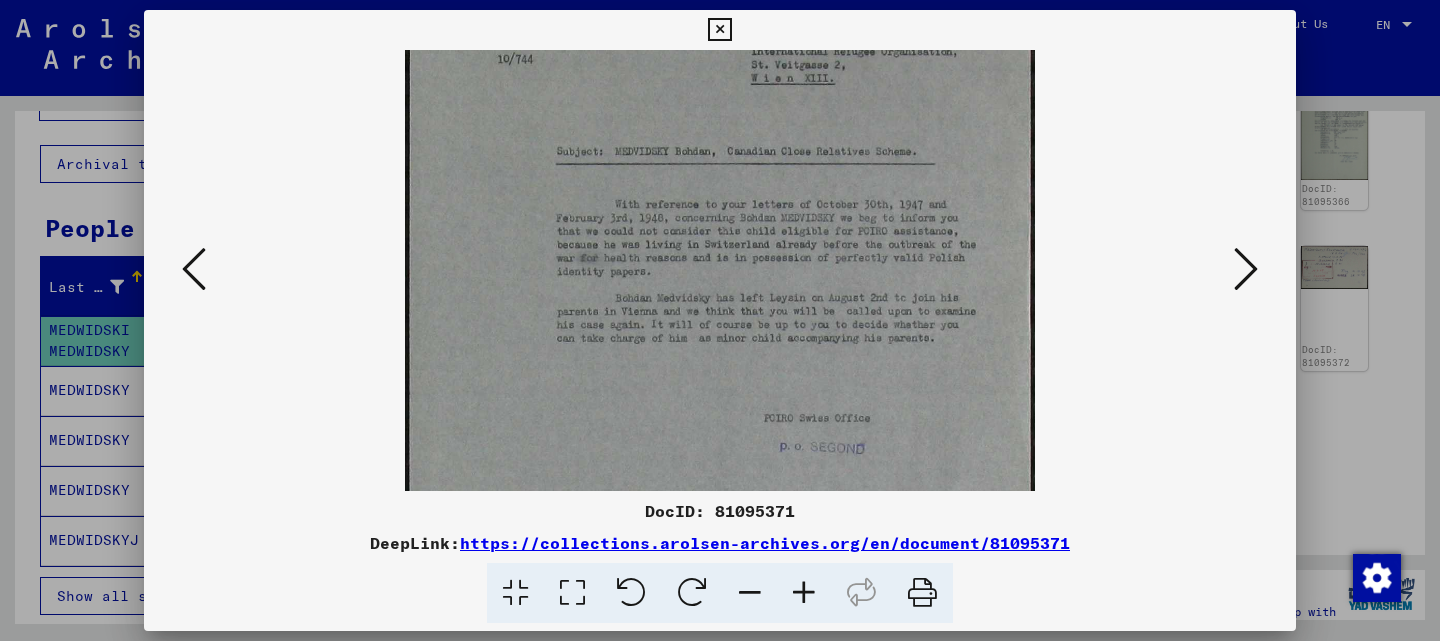 scroll, scrollTop: 141, scrollLeft: 0, axis: vertical 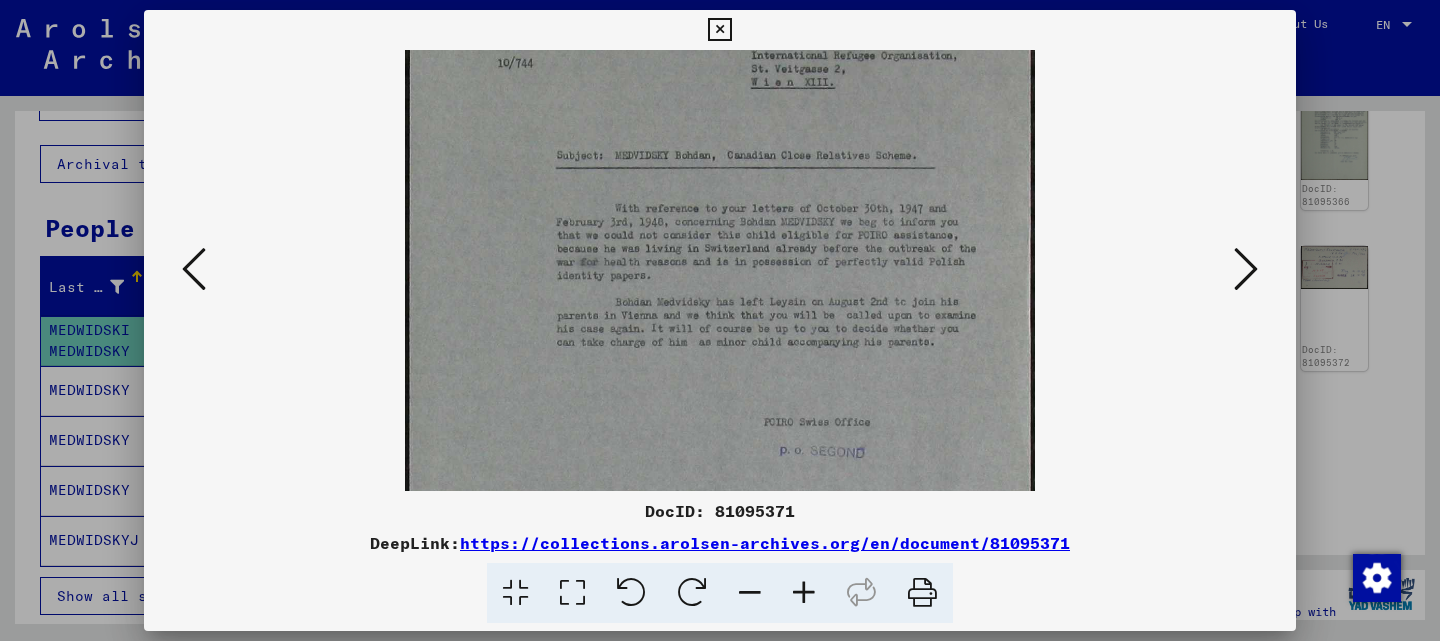 drag, startPoint x: 738, startPoint y: 418, endPoint x: 705, endPoint y: 364, distance: 63.28507 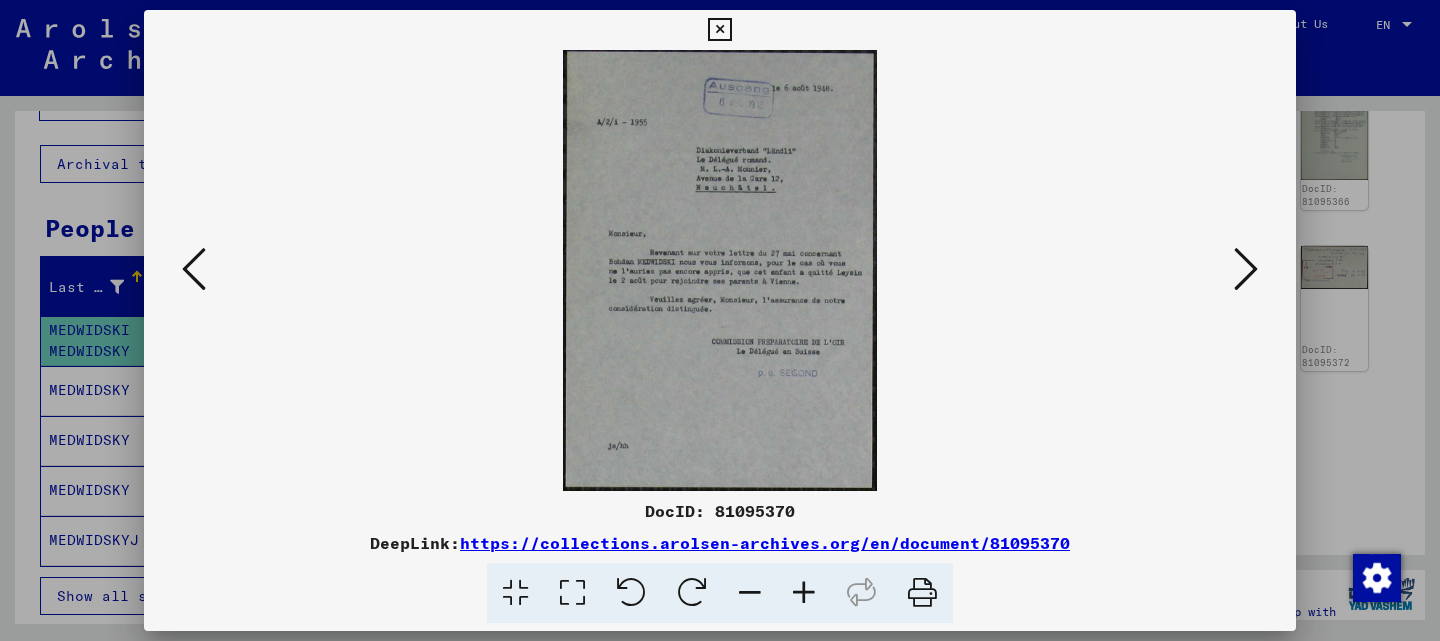 click at bounding box center [804, 593] 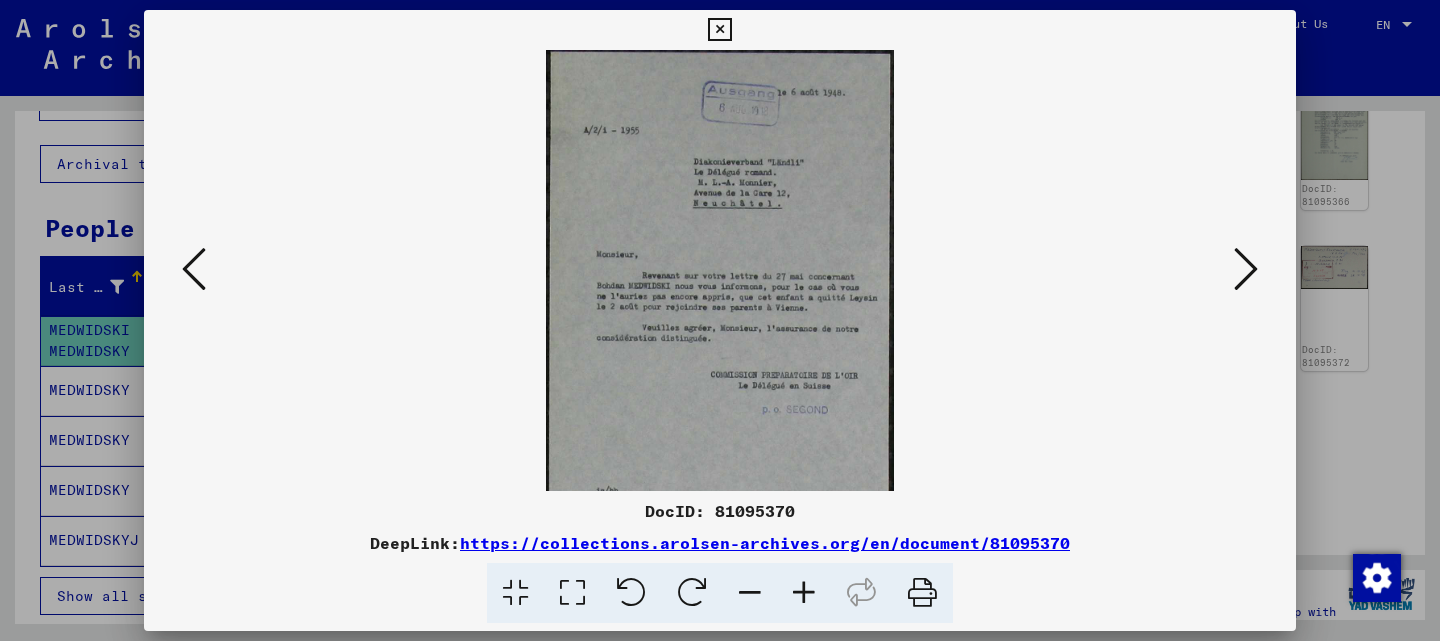 click at bounding box center [804, 593] 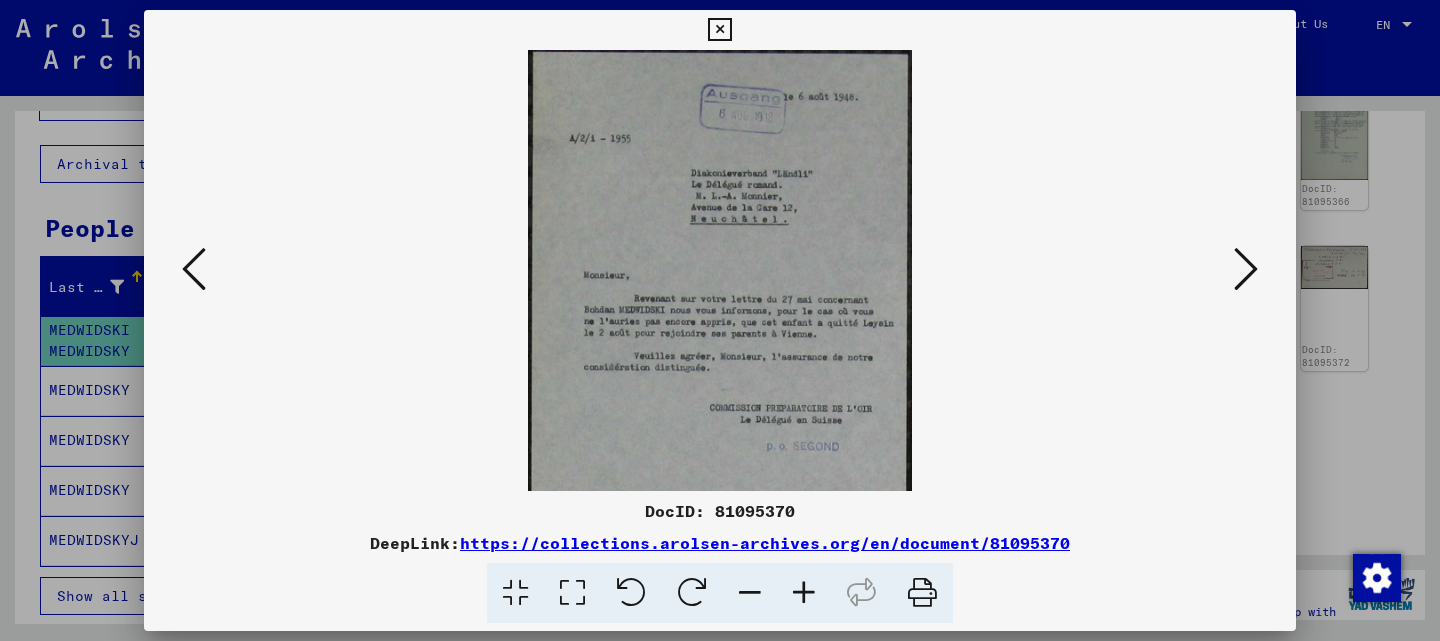 click at bounding box center [804, 593] 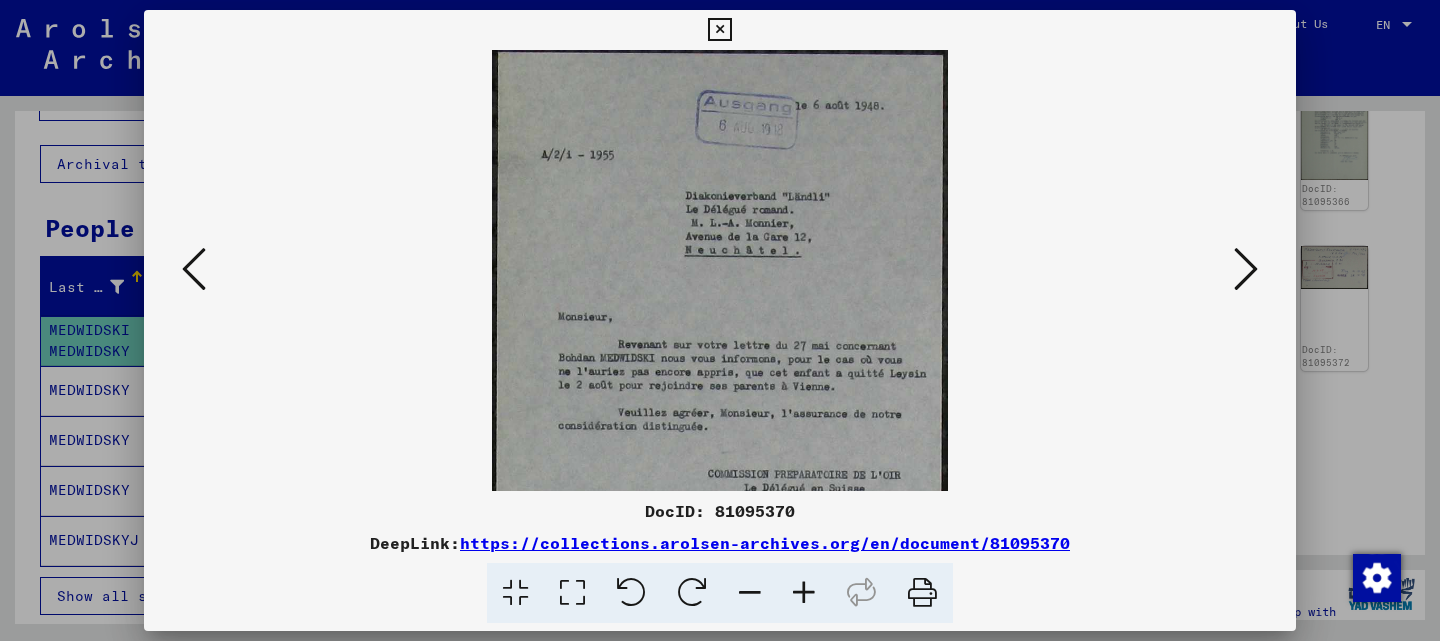 click at bounding box center (804, 593) 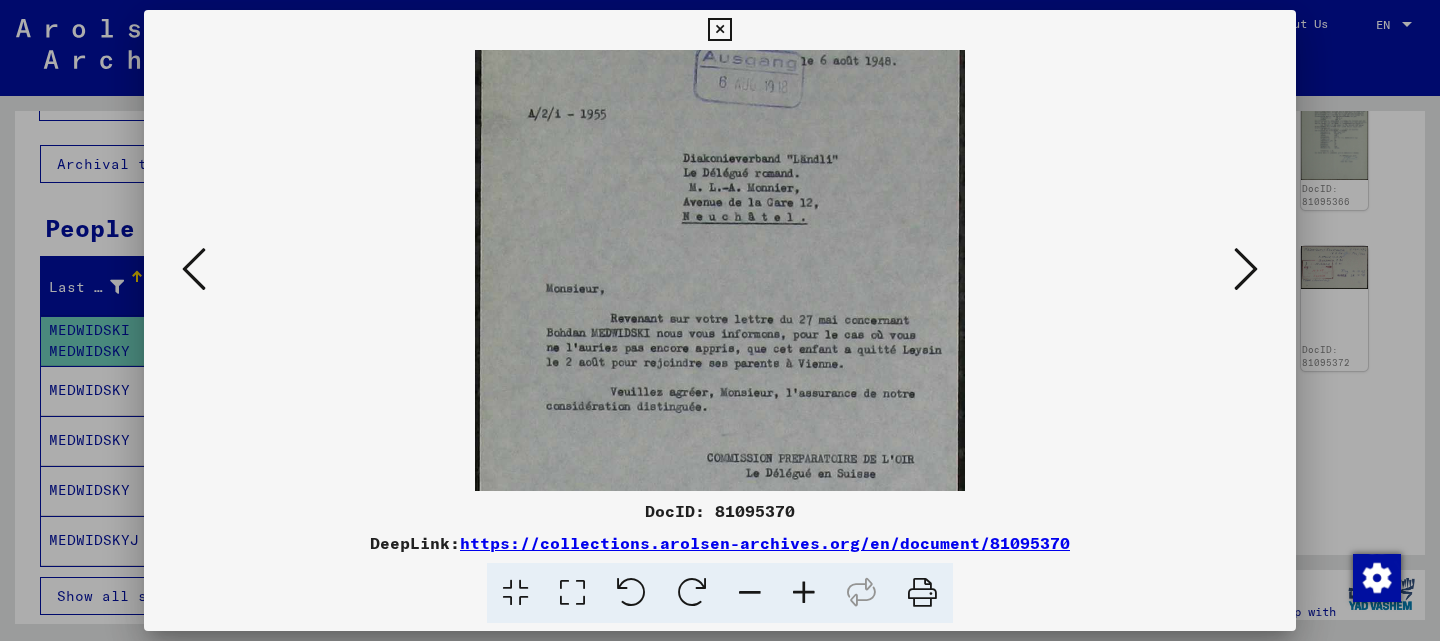 scroll, scrollTop: 91, scrollLeft: 0, axis: vertical 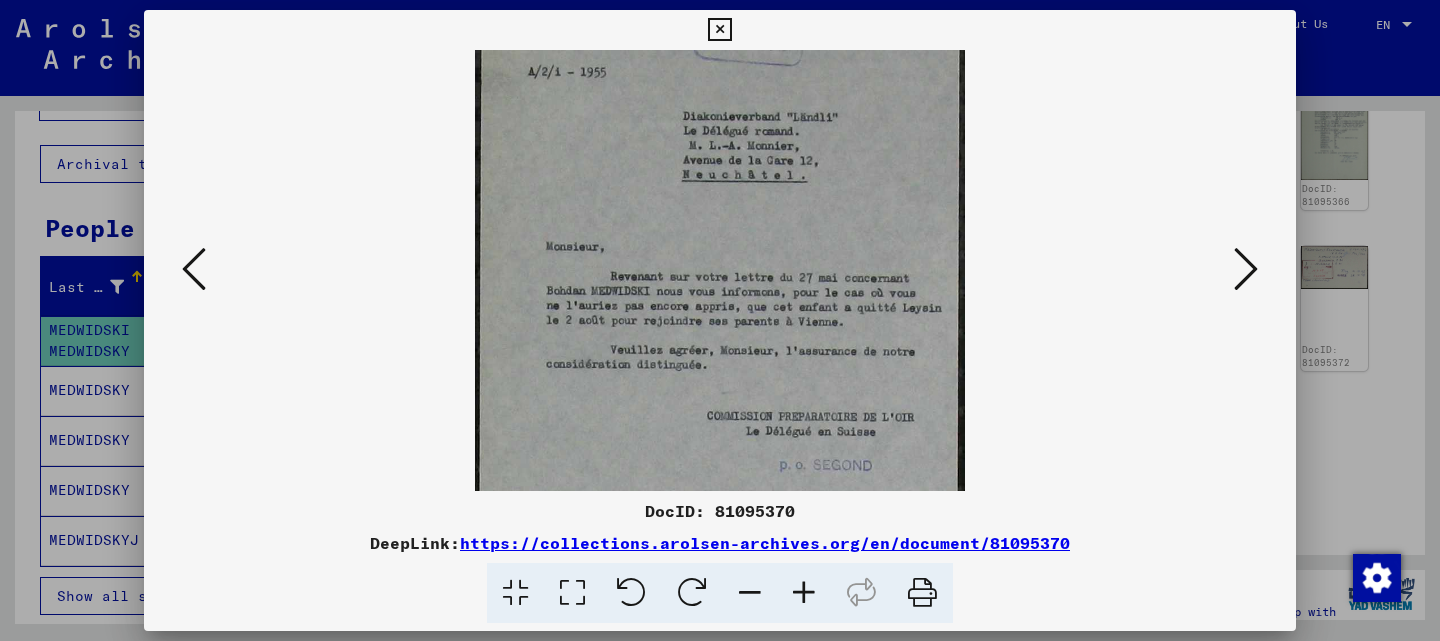 drag, startPoint x: 819, startPoint y: 390, endPoint x: 802, endPoint y: 299, distance: 92.574295 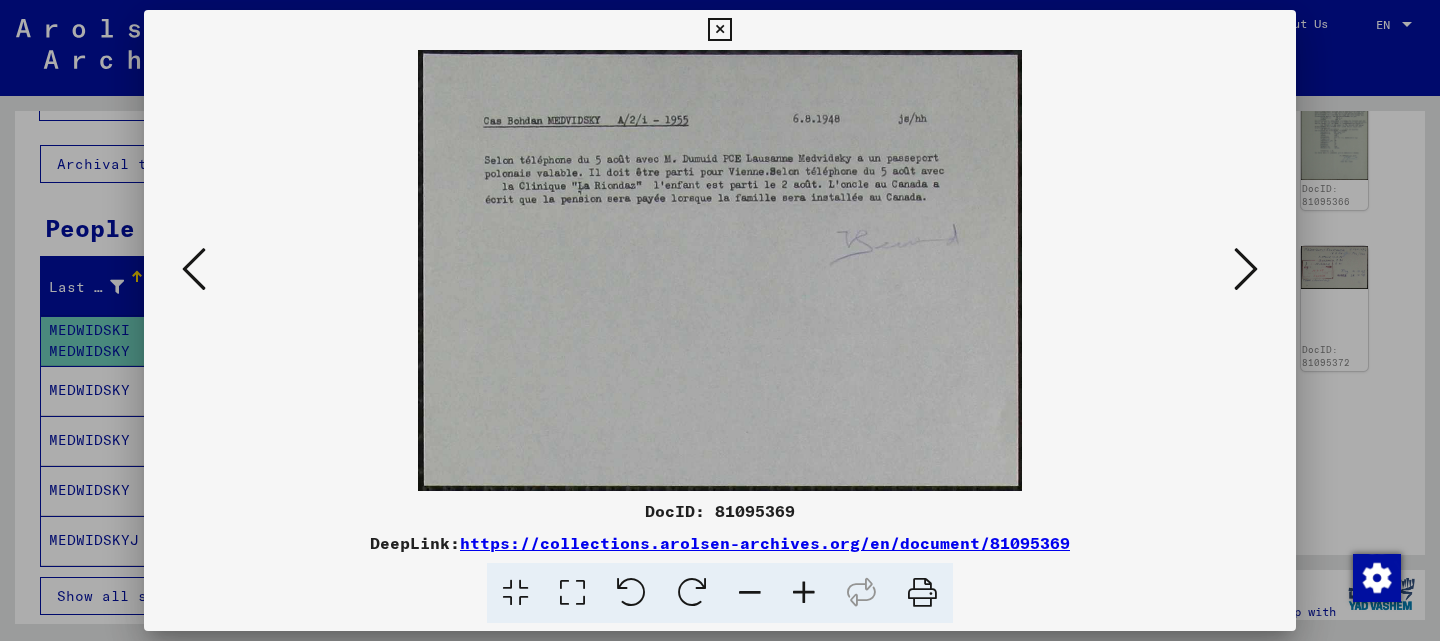 click at bounding box center [194, 269] 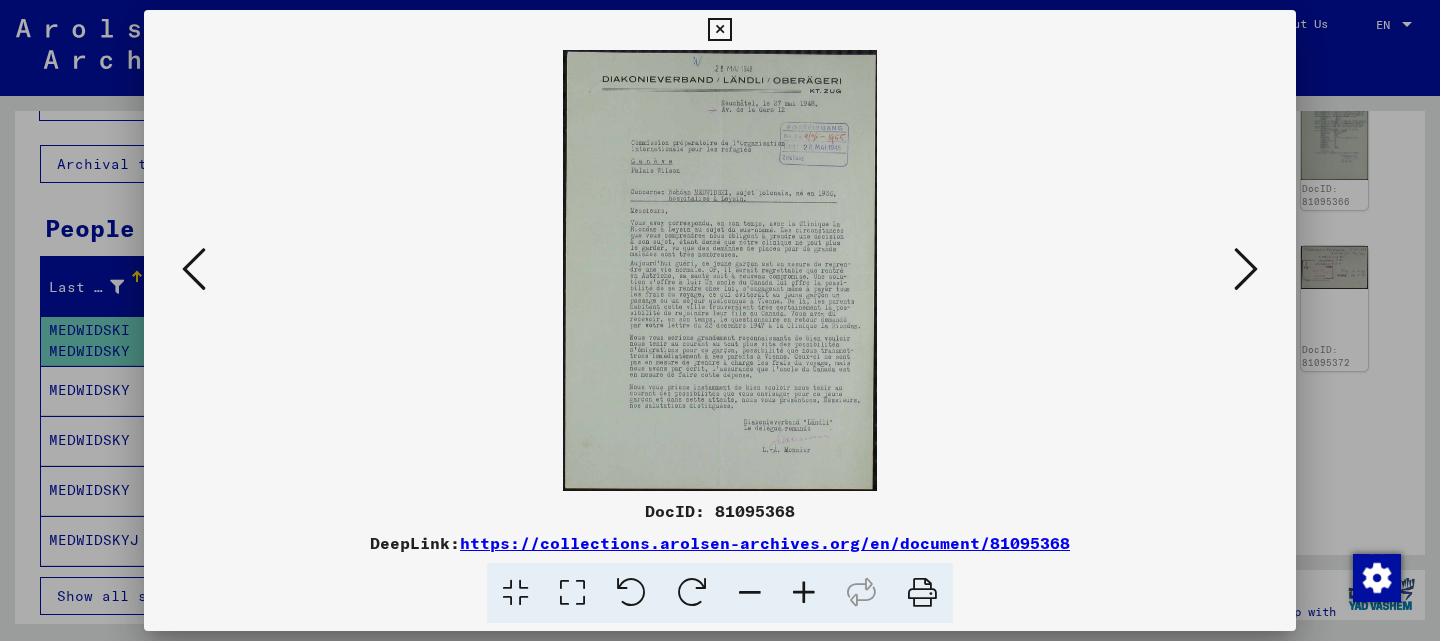 click at bounding box center [804, 593] 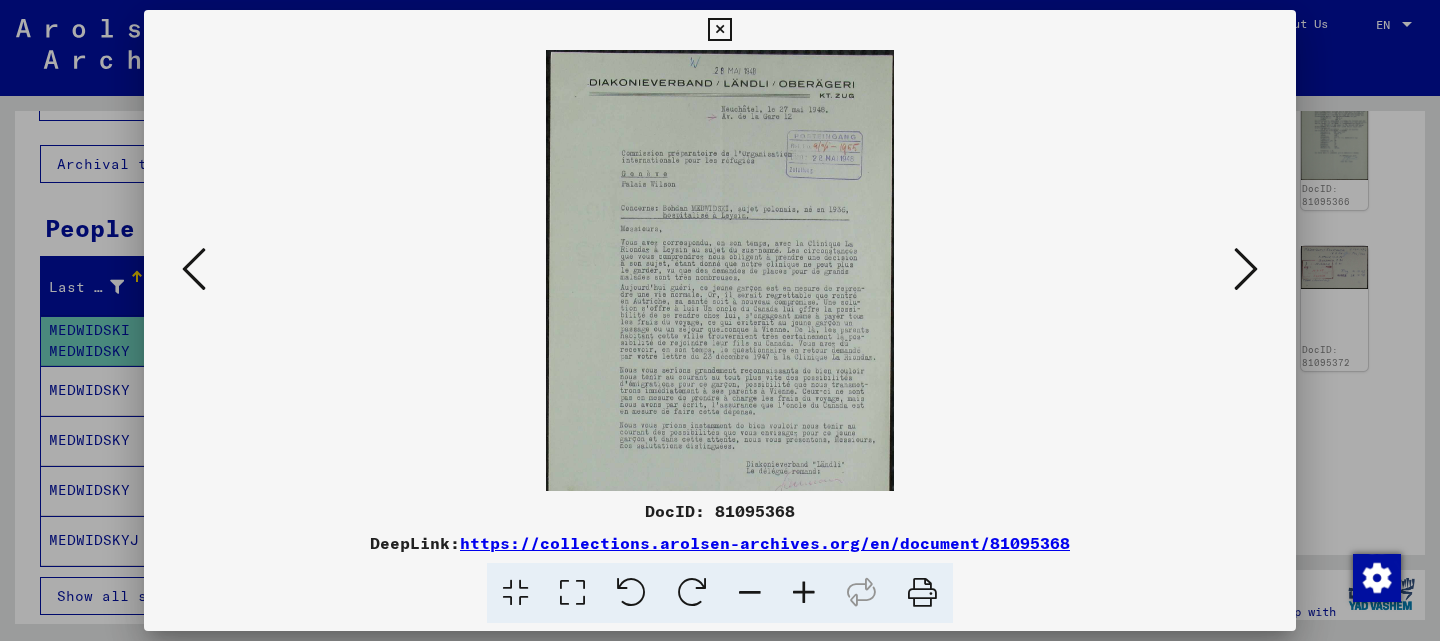 click at bounding box center (804, 593) 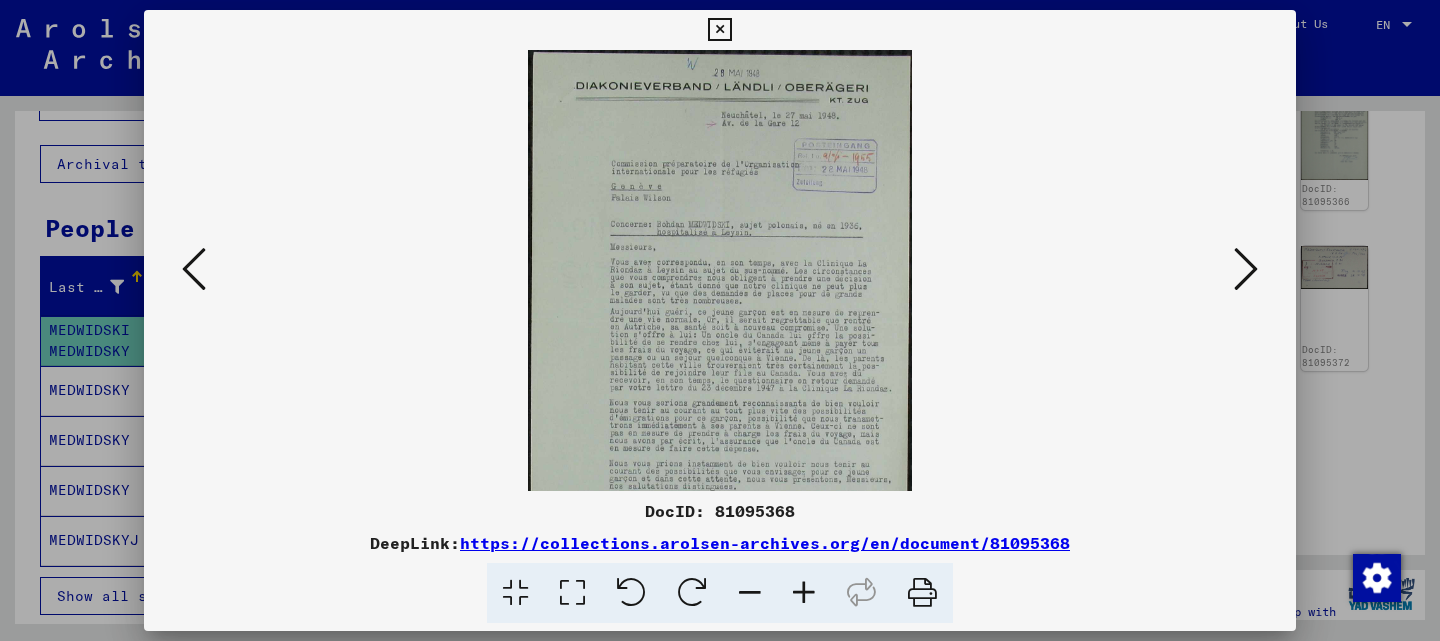 click at bounding box center [804, 593] 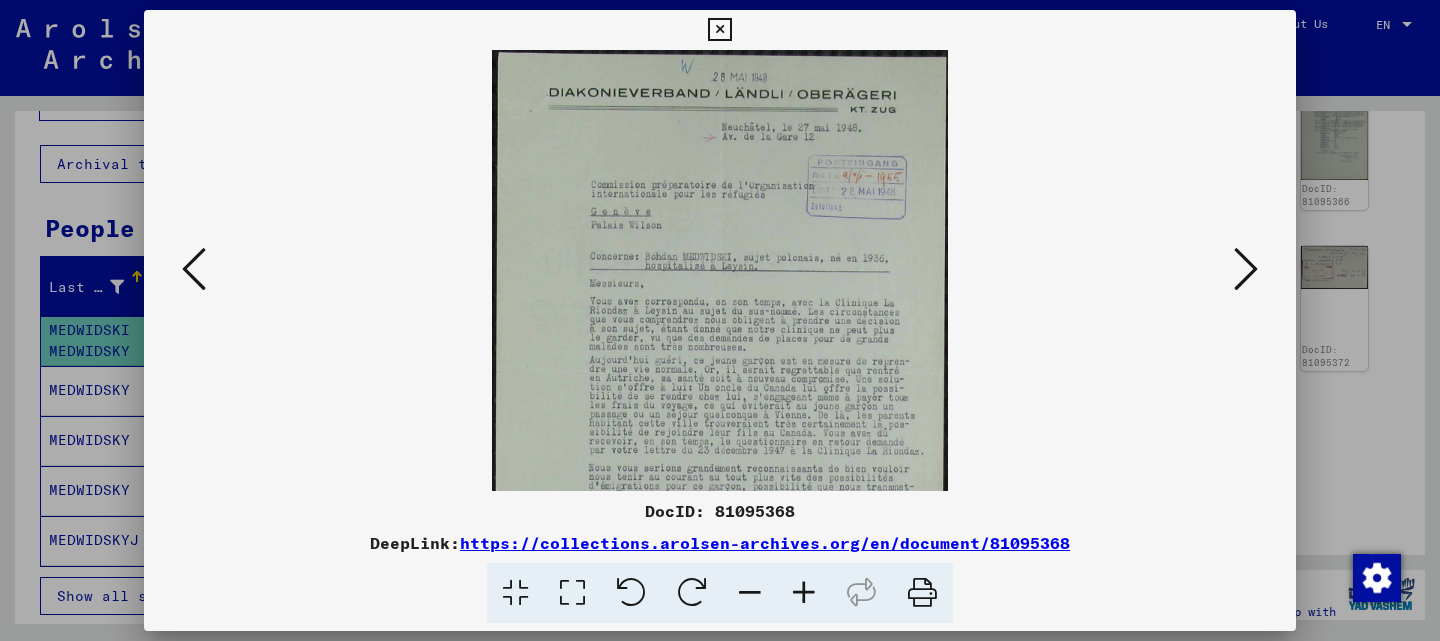 click at bounding box center [804, 593] 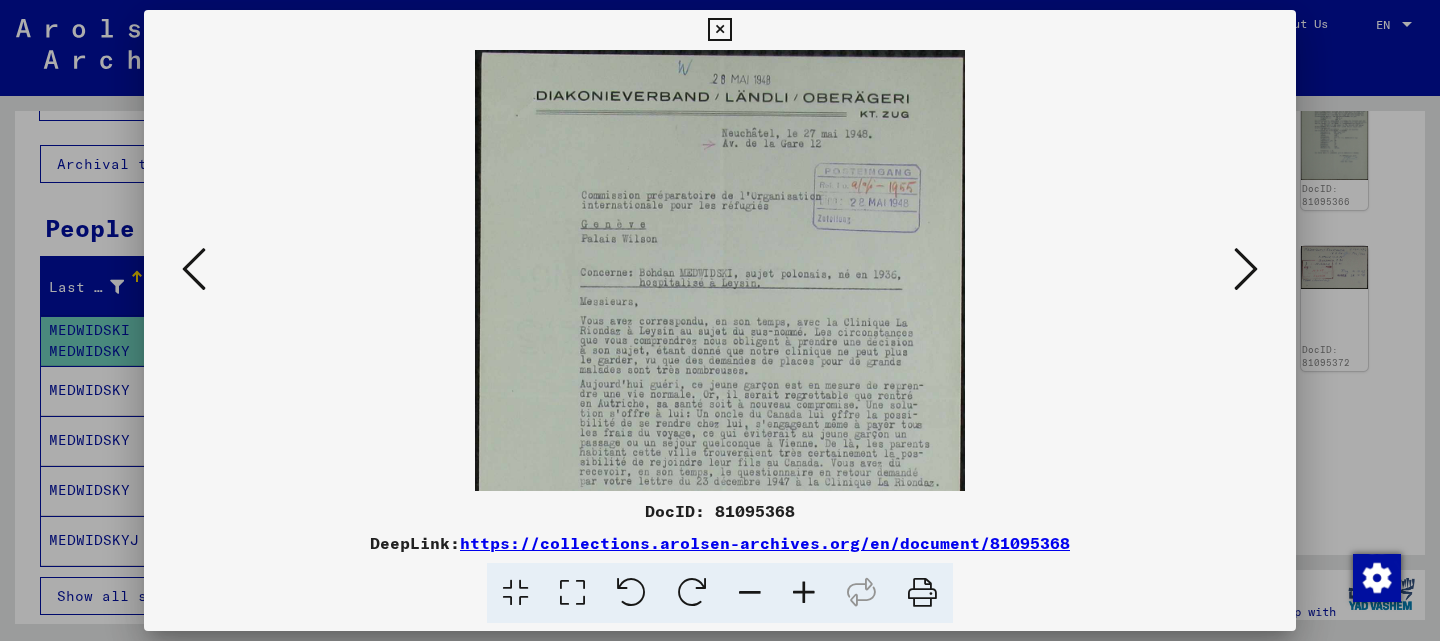 click at bounding box center [804, 593] 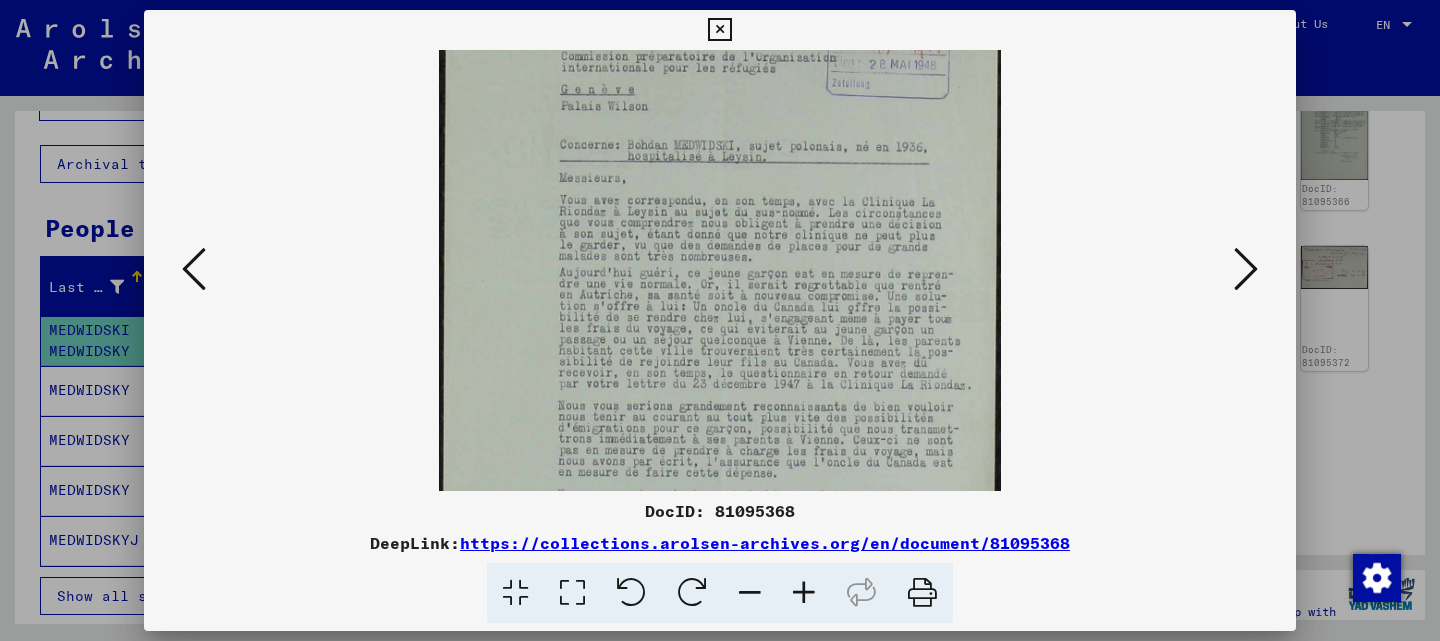 scroll, scrollTop: 163, scrollLeft: 0, axis: vertical 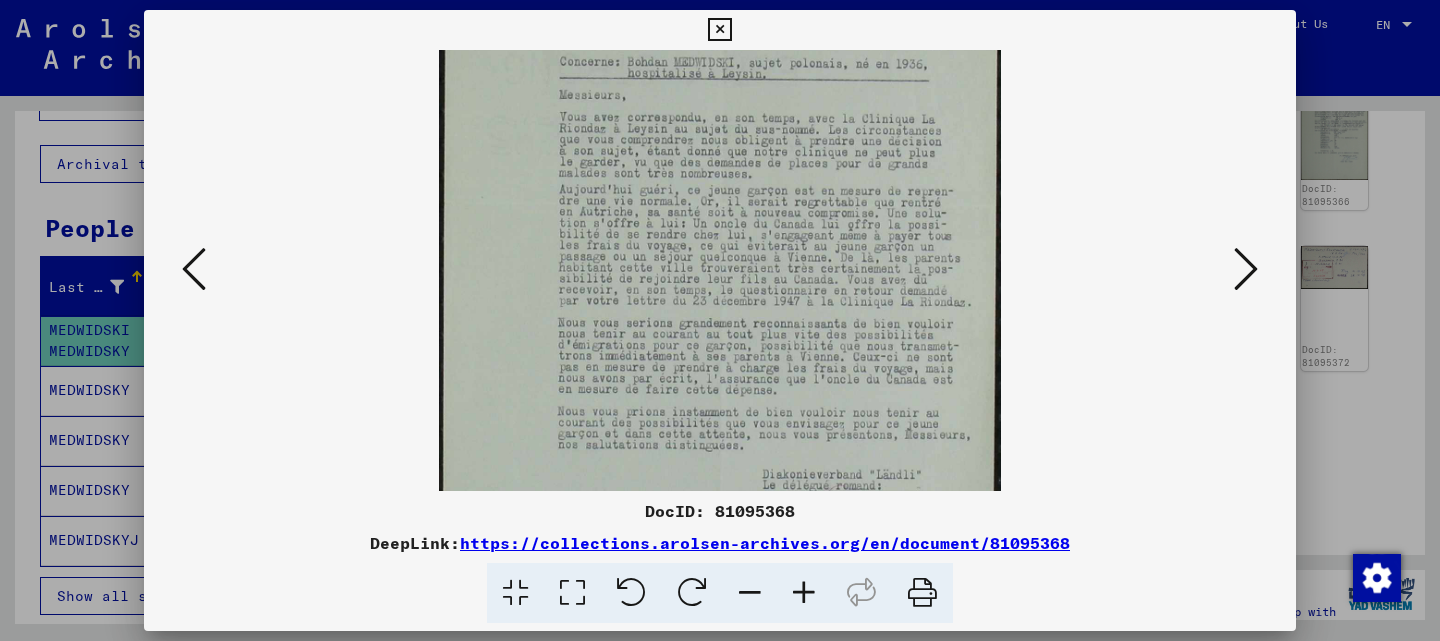 drag, startPoint x: 960, startPoint y: 409, endPoint x: 897, endPoint y: 165, distance: 252.00198 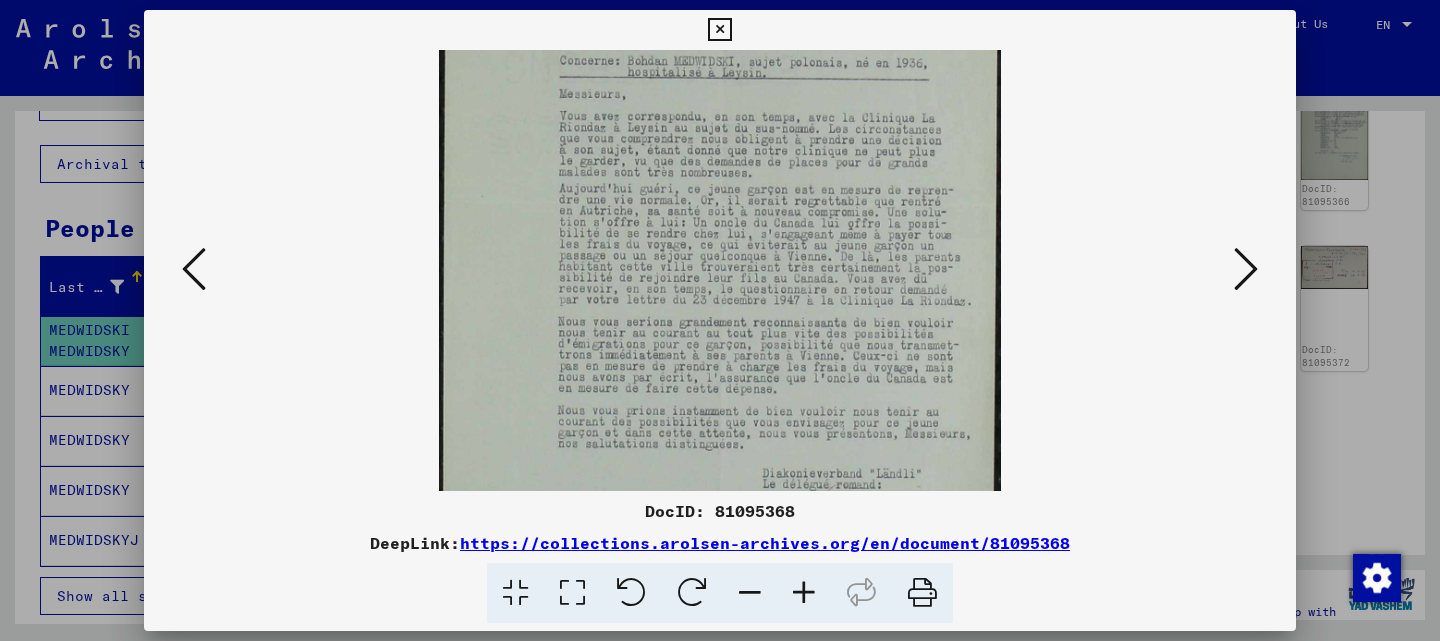 click at bounding box center [194, 269] 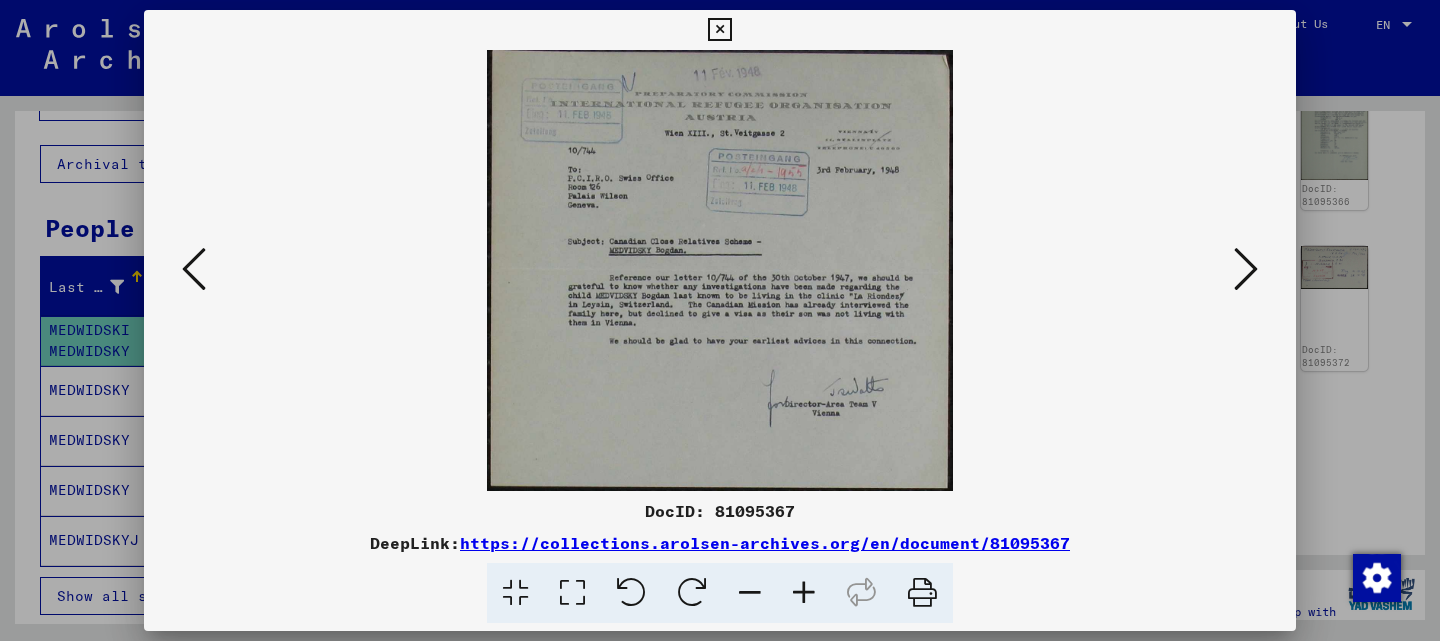 click at bounding box center (194, 269) 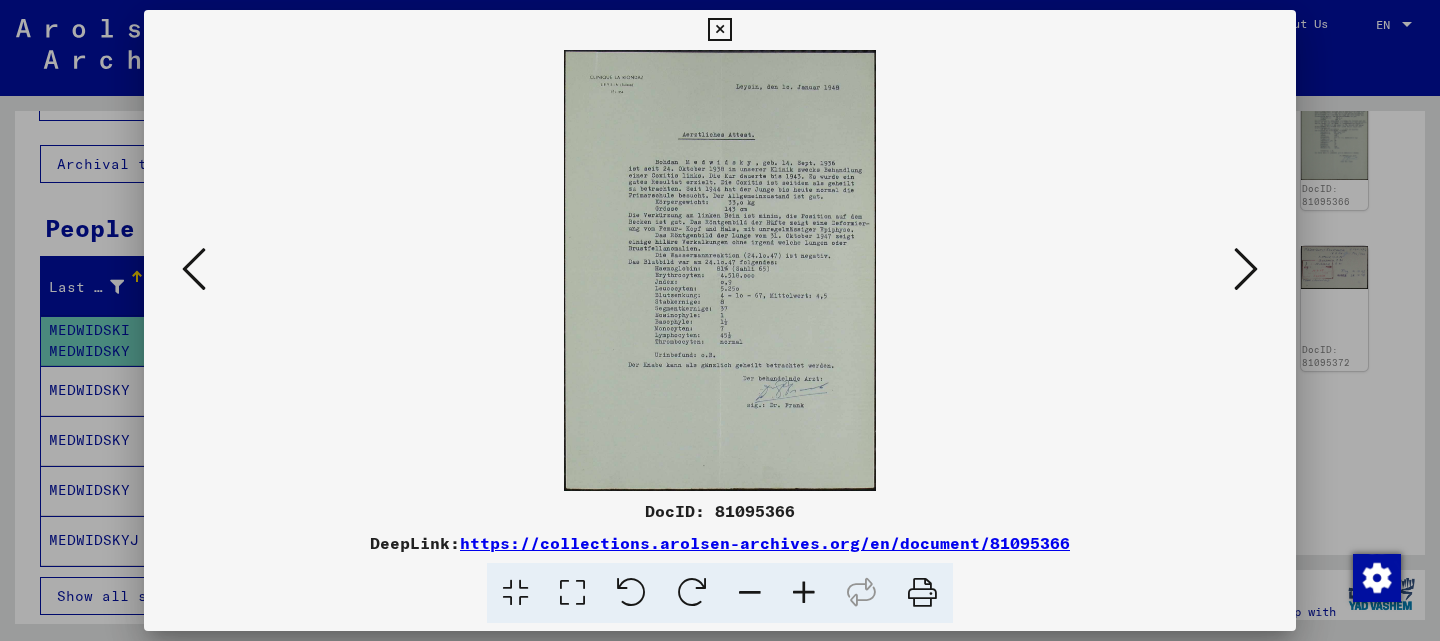 click at bounding box center [804, 593] 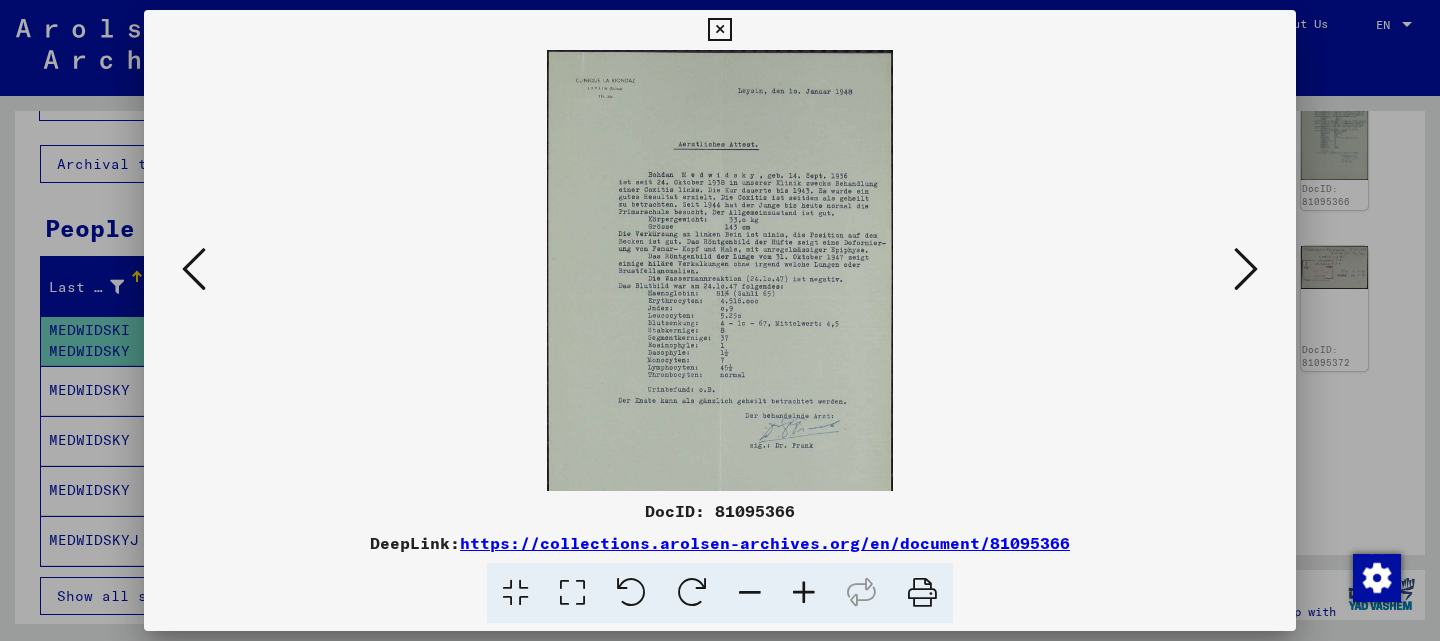 click at bounding box center [804, 593] 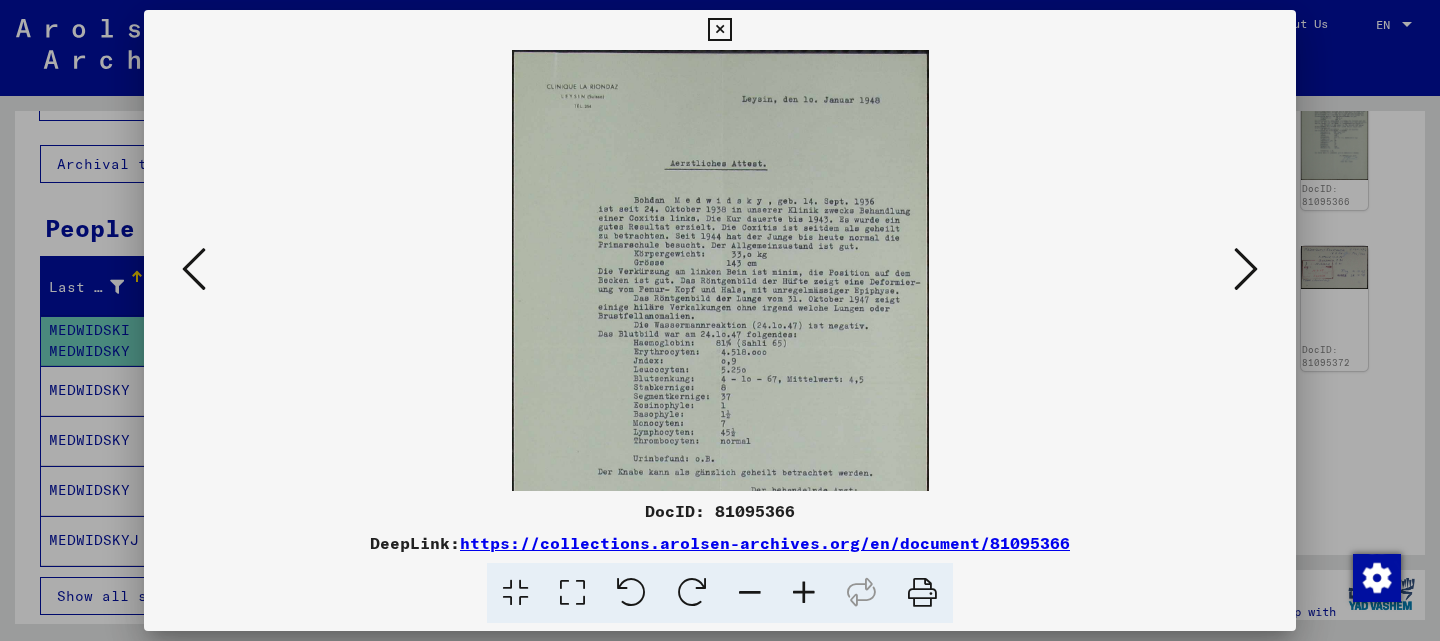 click at bounding box center [804, 593] 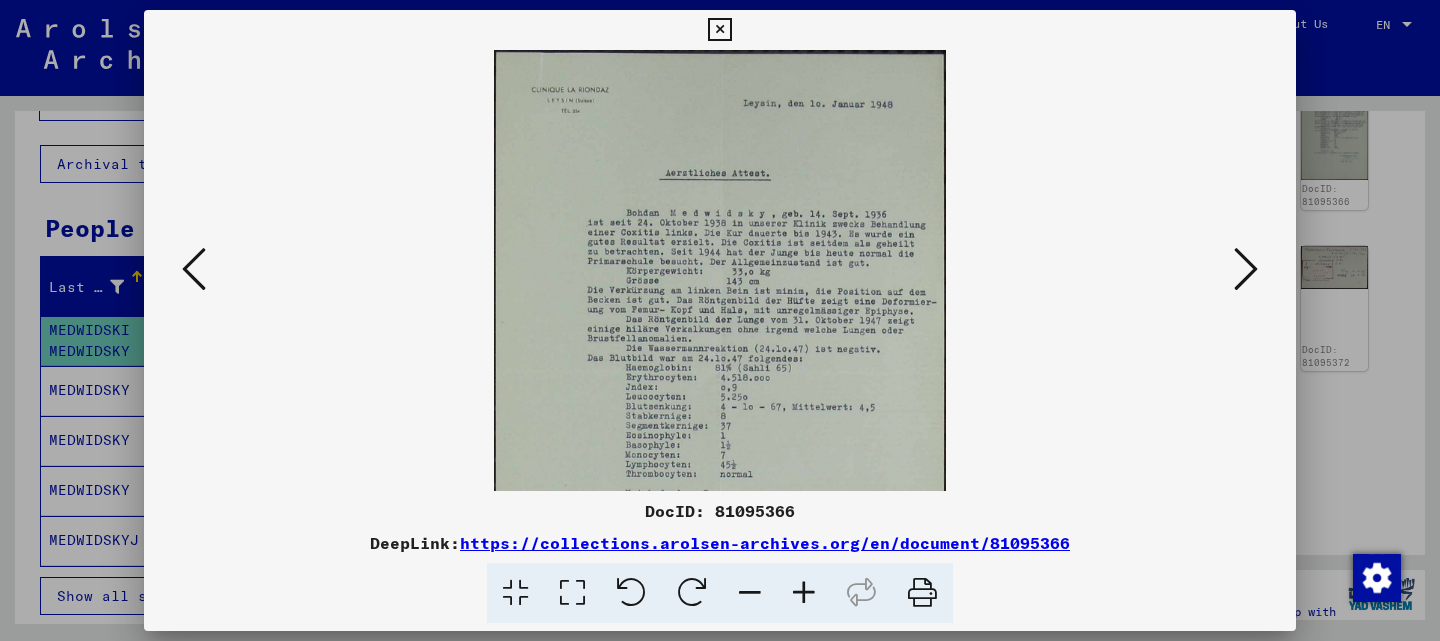 click at bounding box center (194, 269) 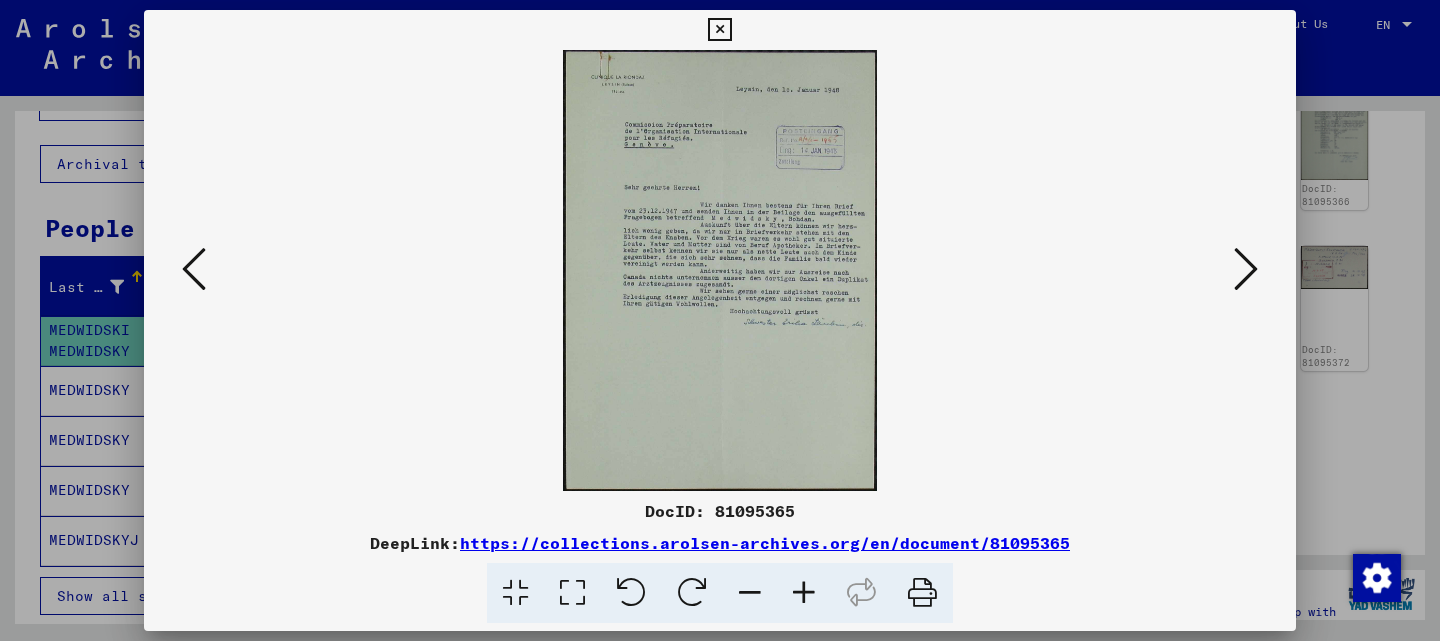 click at bounding box center [194, 269] 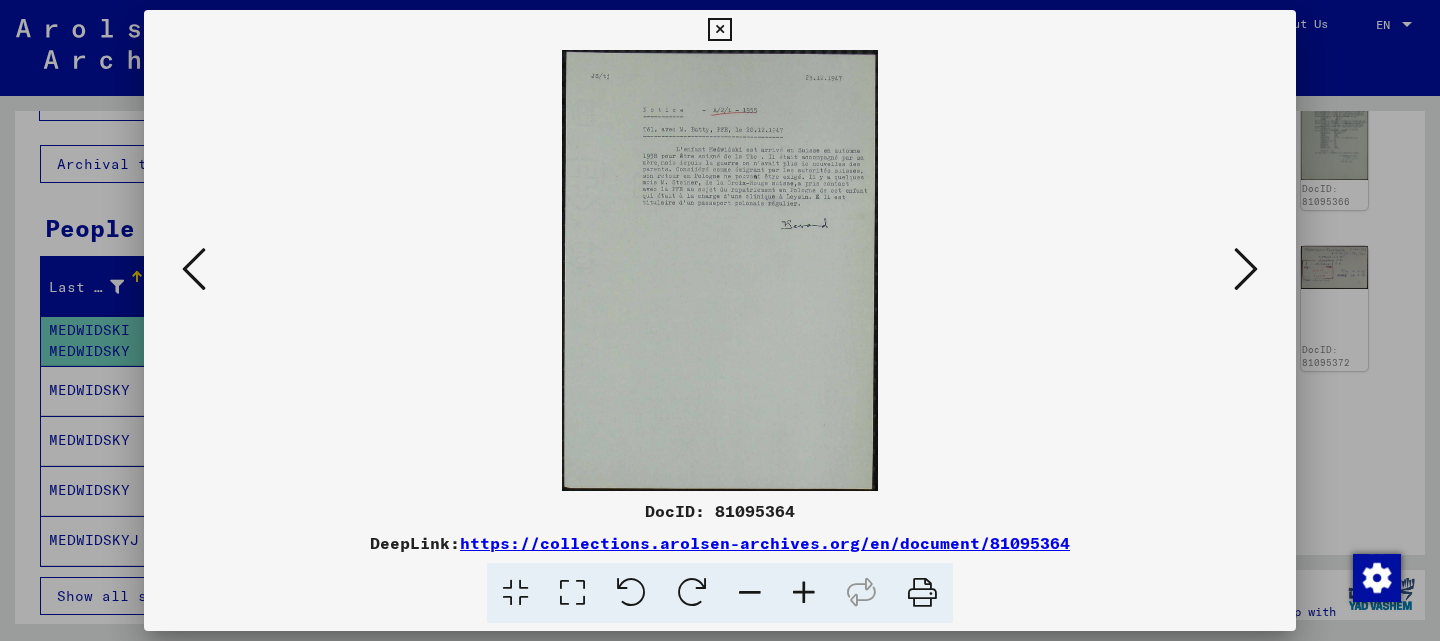 drag, startPoint x: 191, startPoint y: 276, endPoint x: 1205, endPoint y: 246, distance: 1014.44366 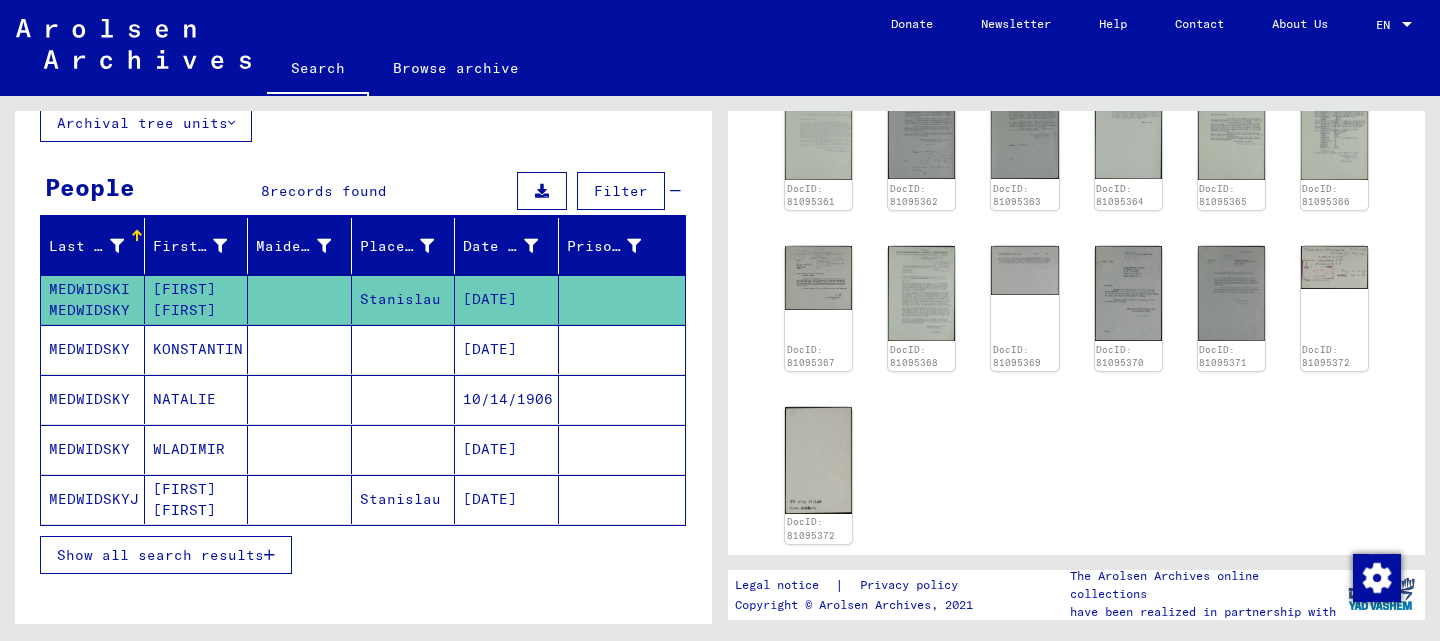 scroll, scrollTop: 131, scrollLeft: 0, axis: vertical 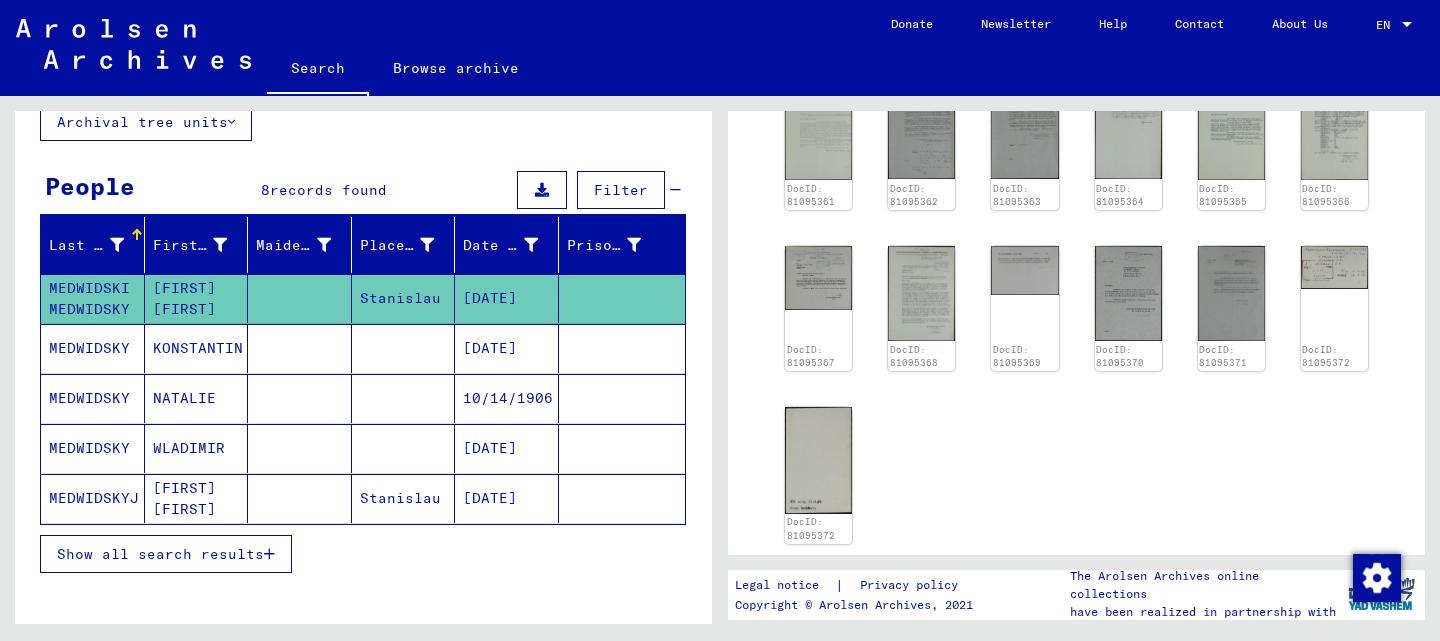 click on "[FIRST] [FIRST]" 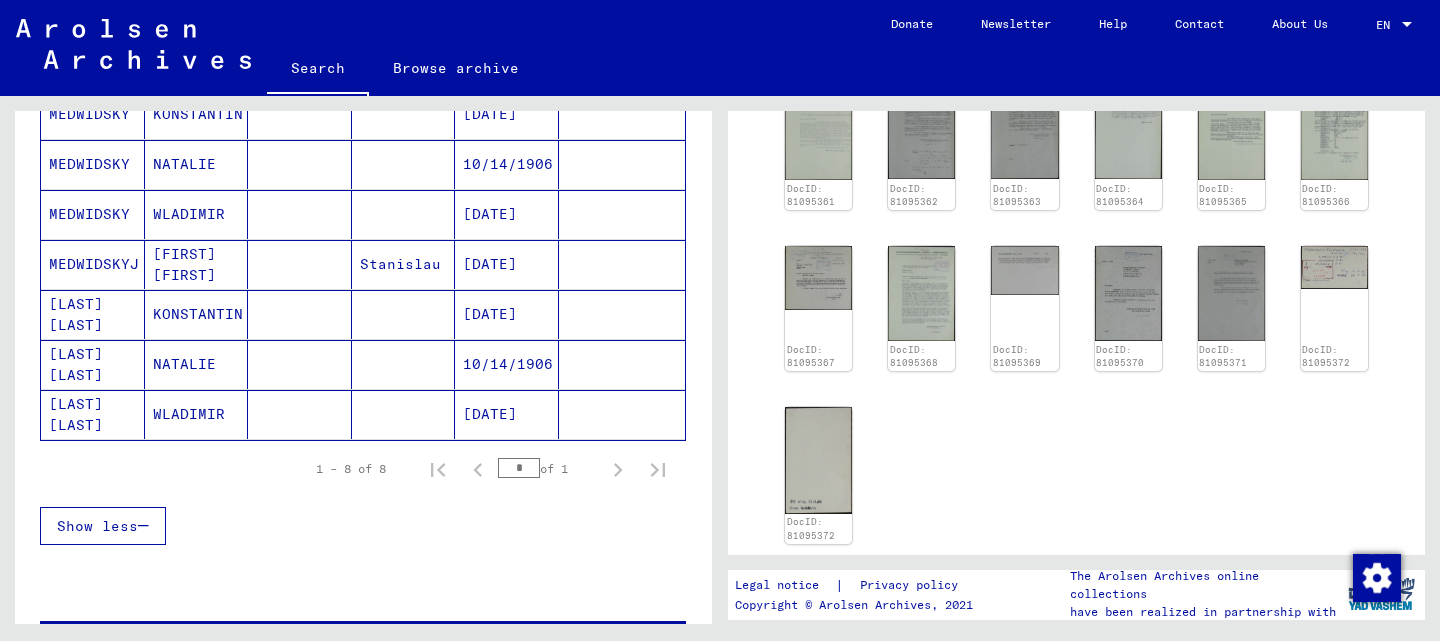 scroll, scrollTop: 0, scrollLeft: 0, axis: both 